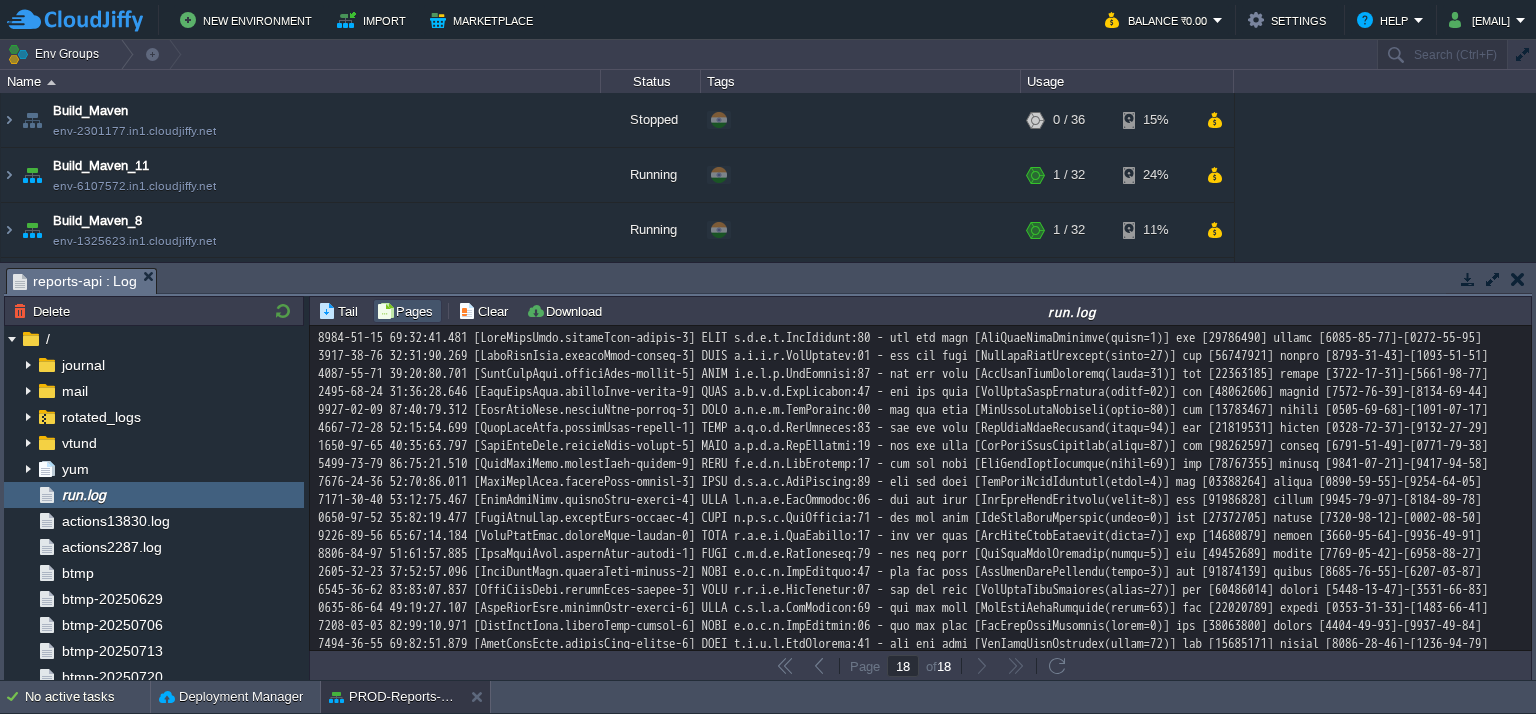 scroll, scrollTop: 0, scrollLeft: 0, axis: both 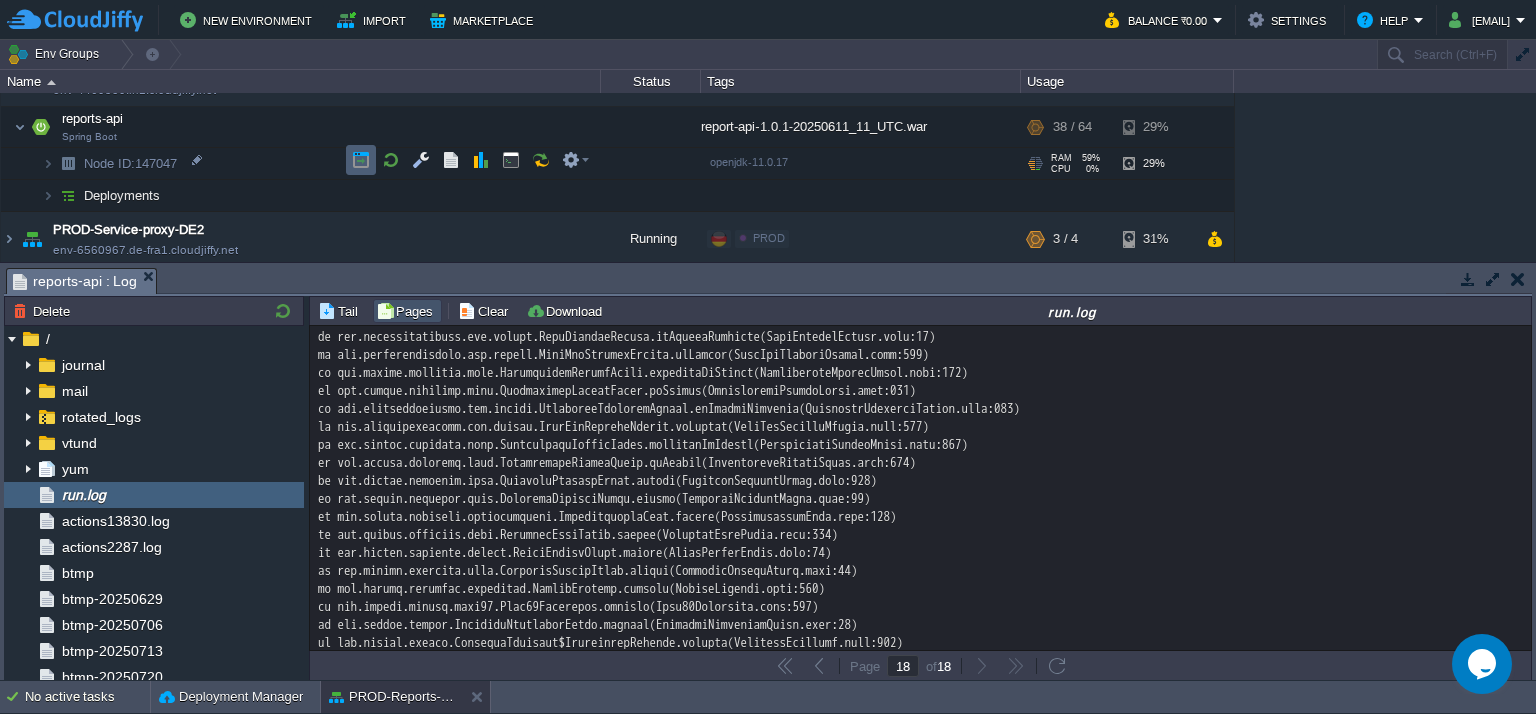 click at bounding box center (361, 160) 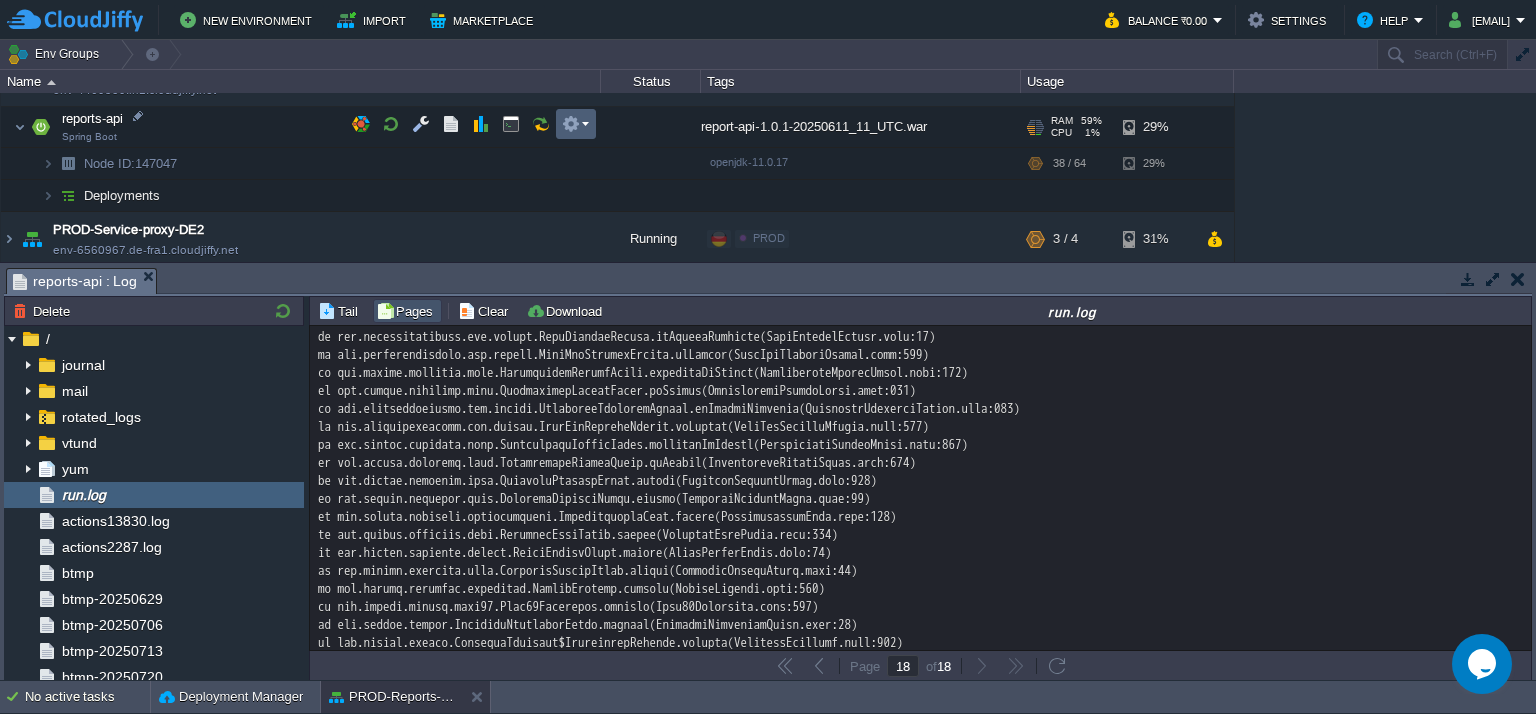 click at bounding box center (575, 124) 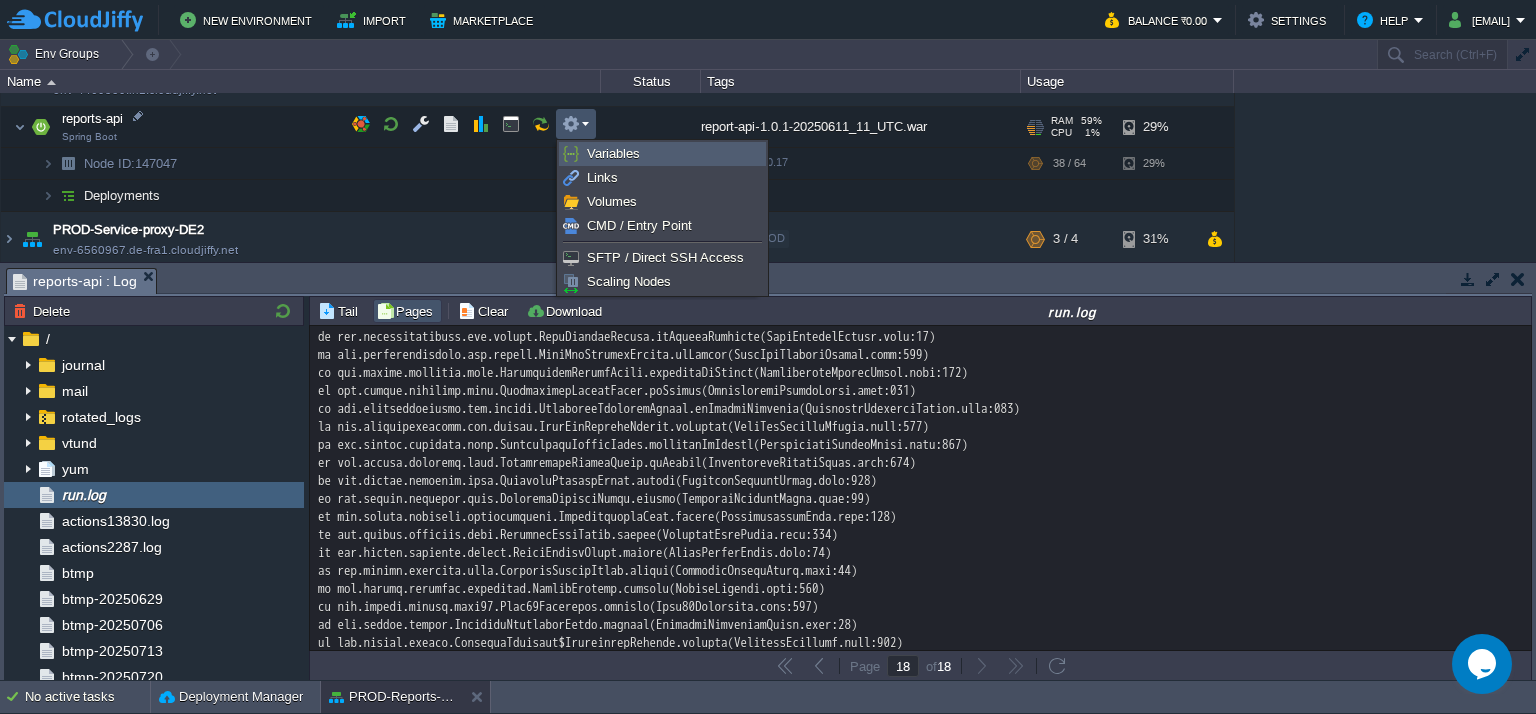 click on "Variables" at bounding box center (613, 153) 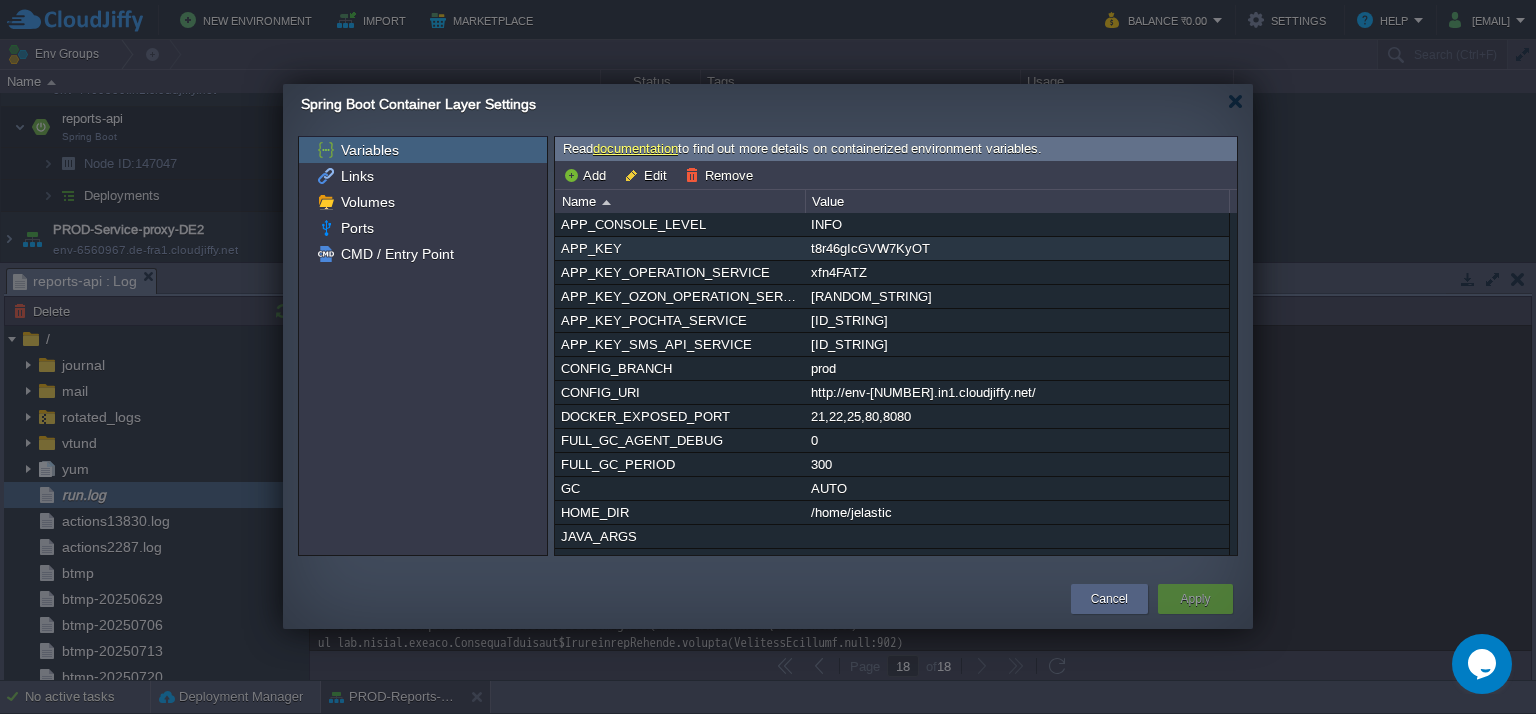 click on "t8r46gIcGVW7KyOT" at bounding box center [1017, 248] 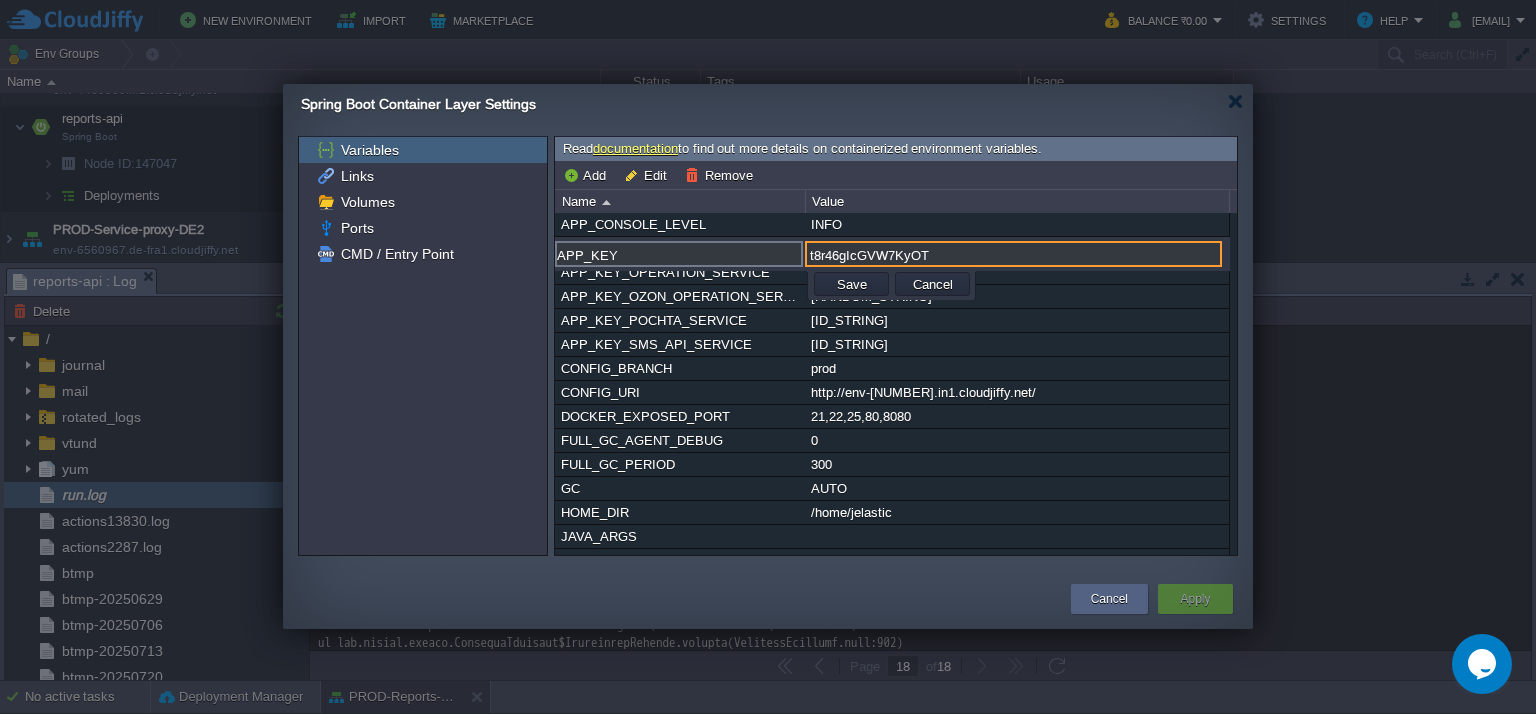 click on "t8r46gIcGVW7KyOT" at bounding box center (1013, 254) 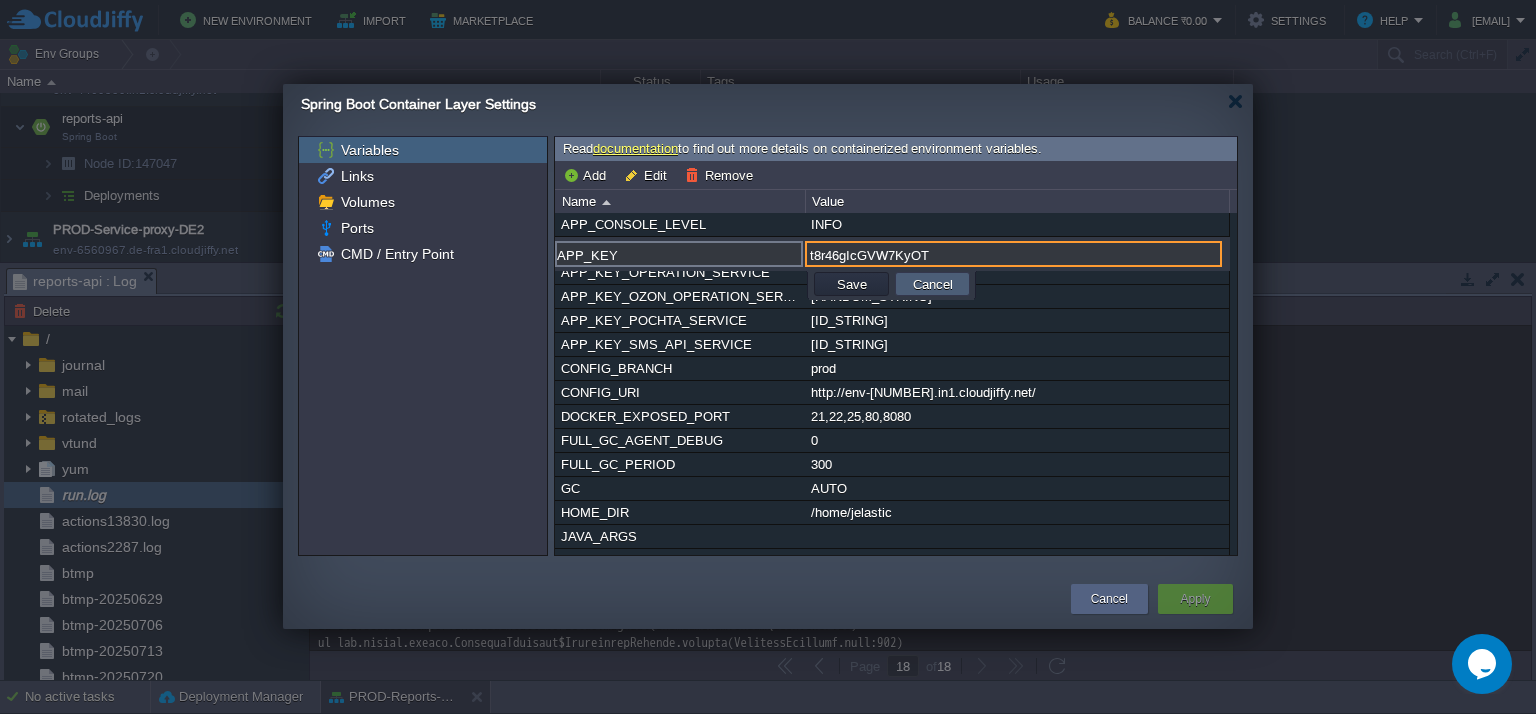 click on "Cancel" at bounding box center (933, 284) 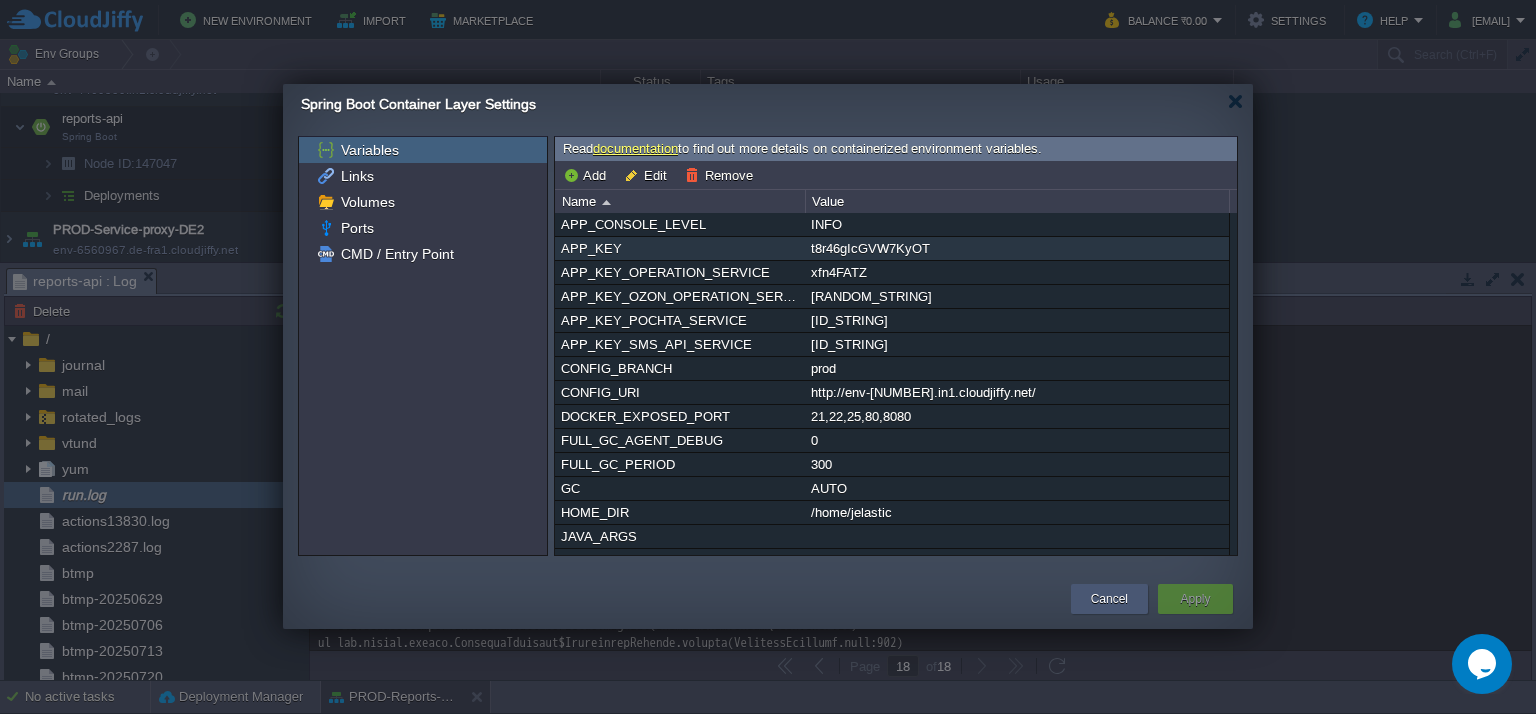click on "Cancel" at bounding box center [1109, 599] 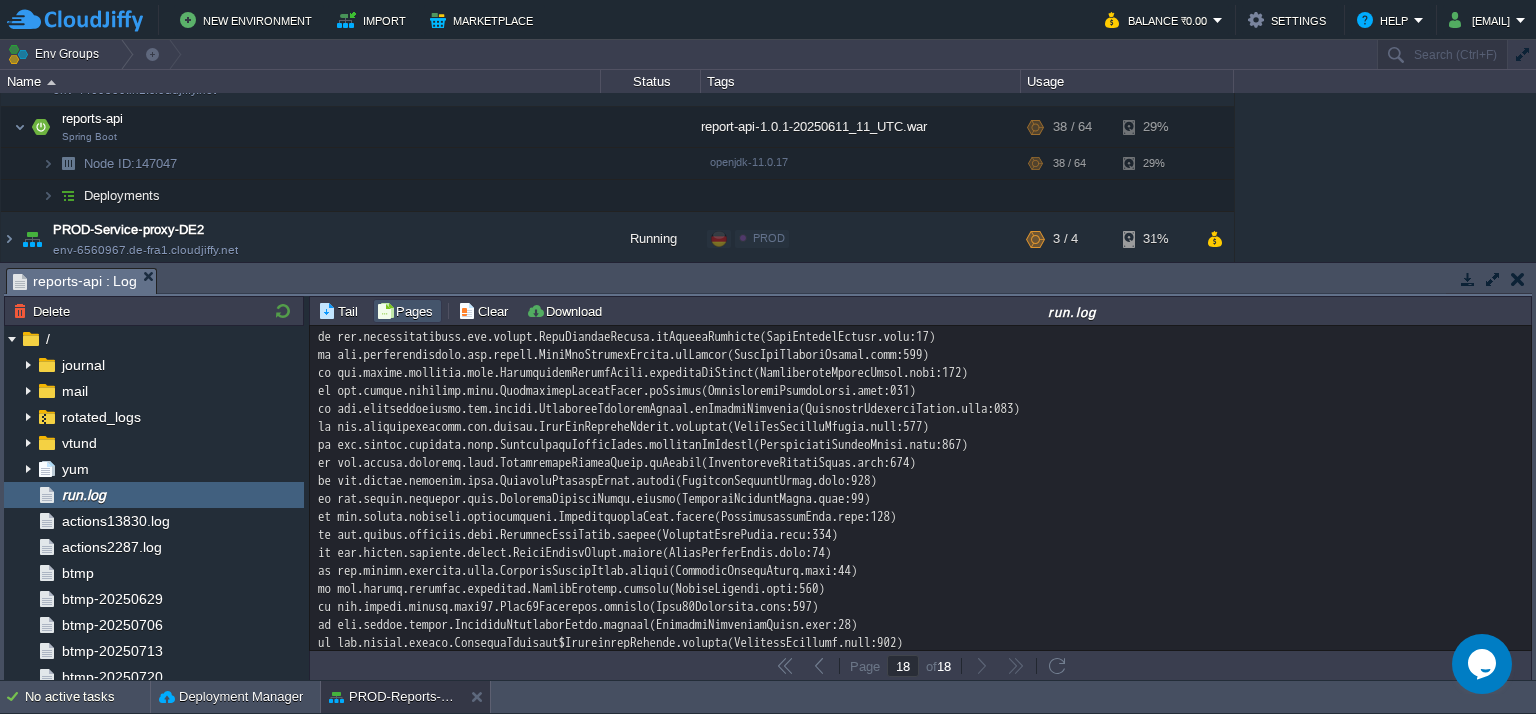 click on "Tail" at bounding box center (341, 311) 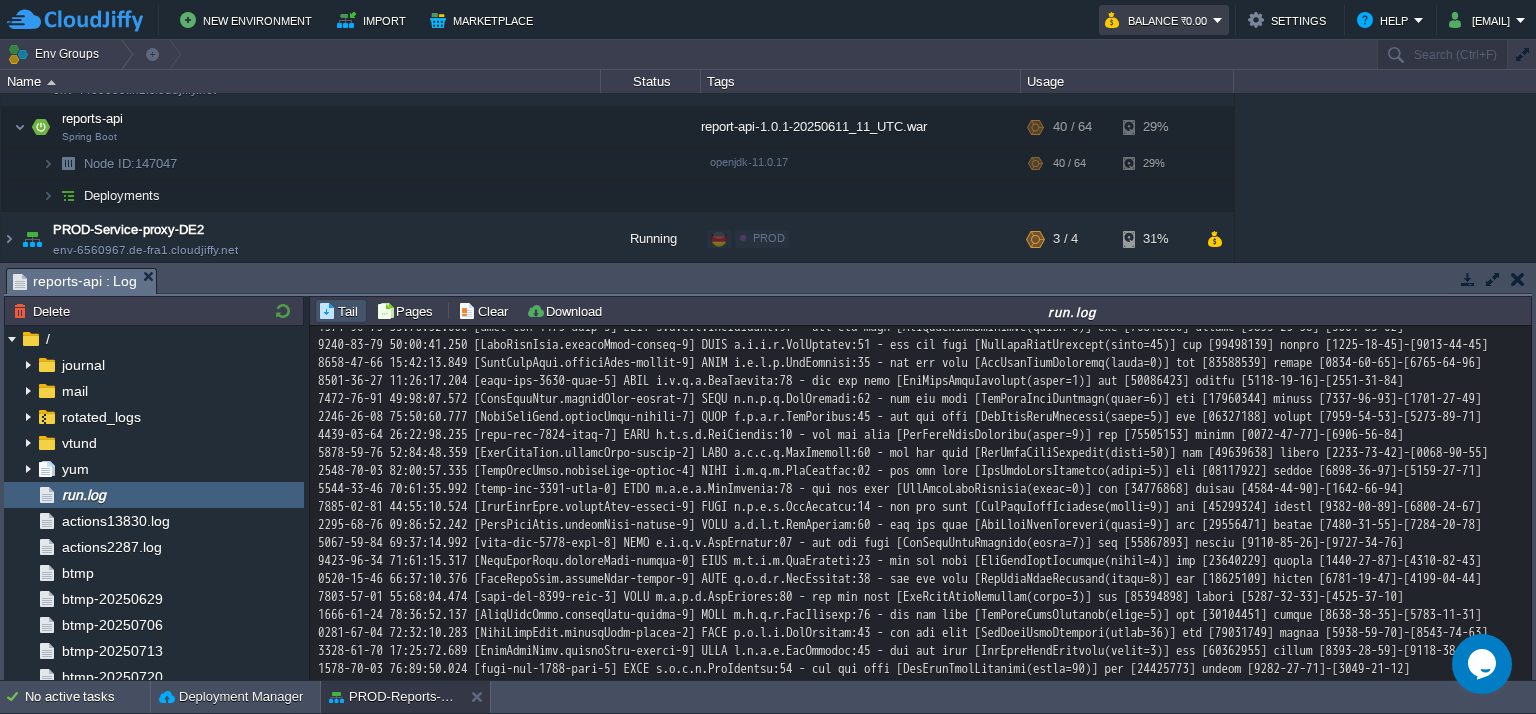 scroll, scrollTop: 0, scrollLeft: 0, axis: both 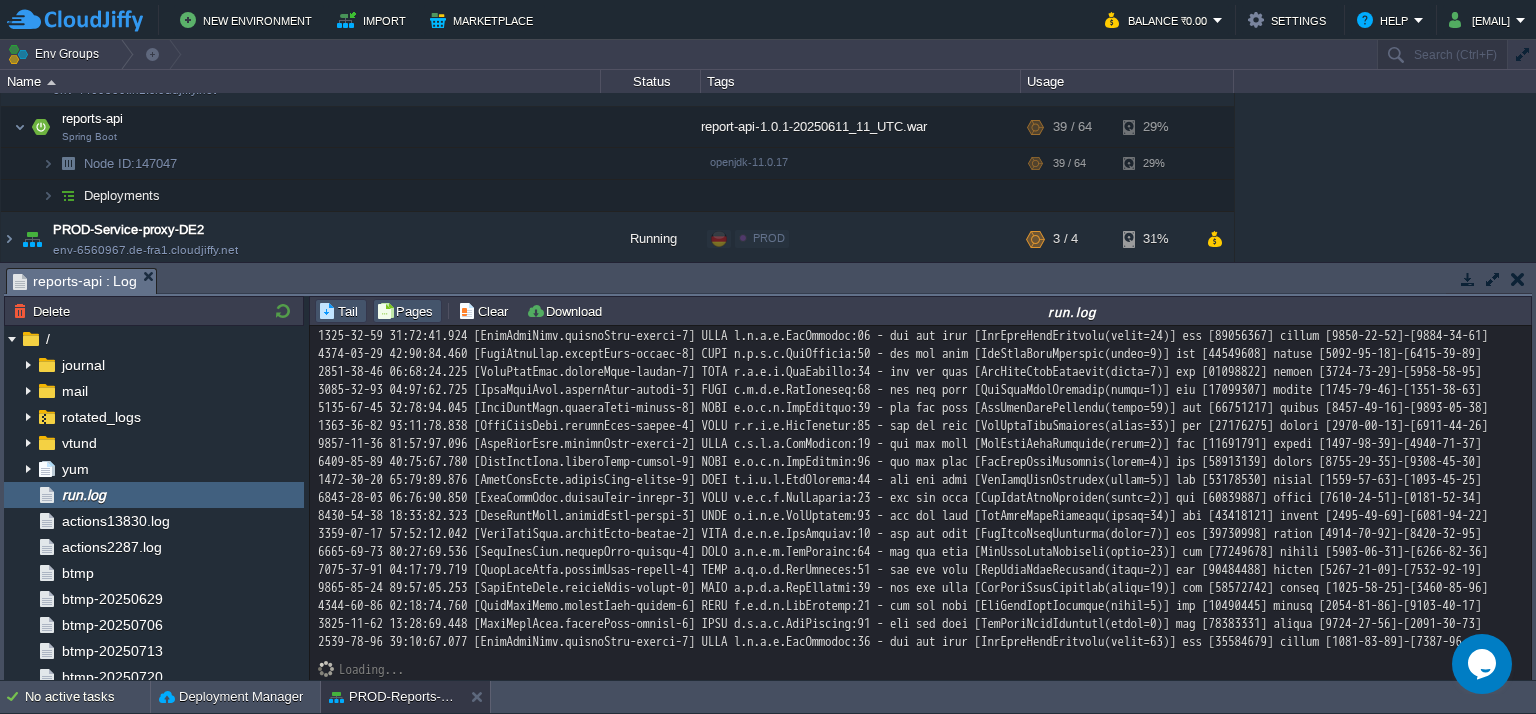 click on "Pages" at bounding box center [407, 311] 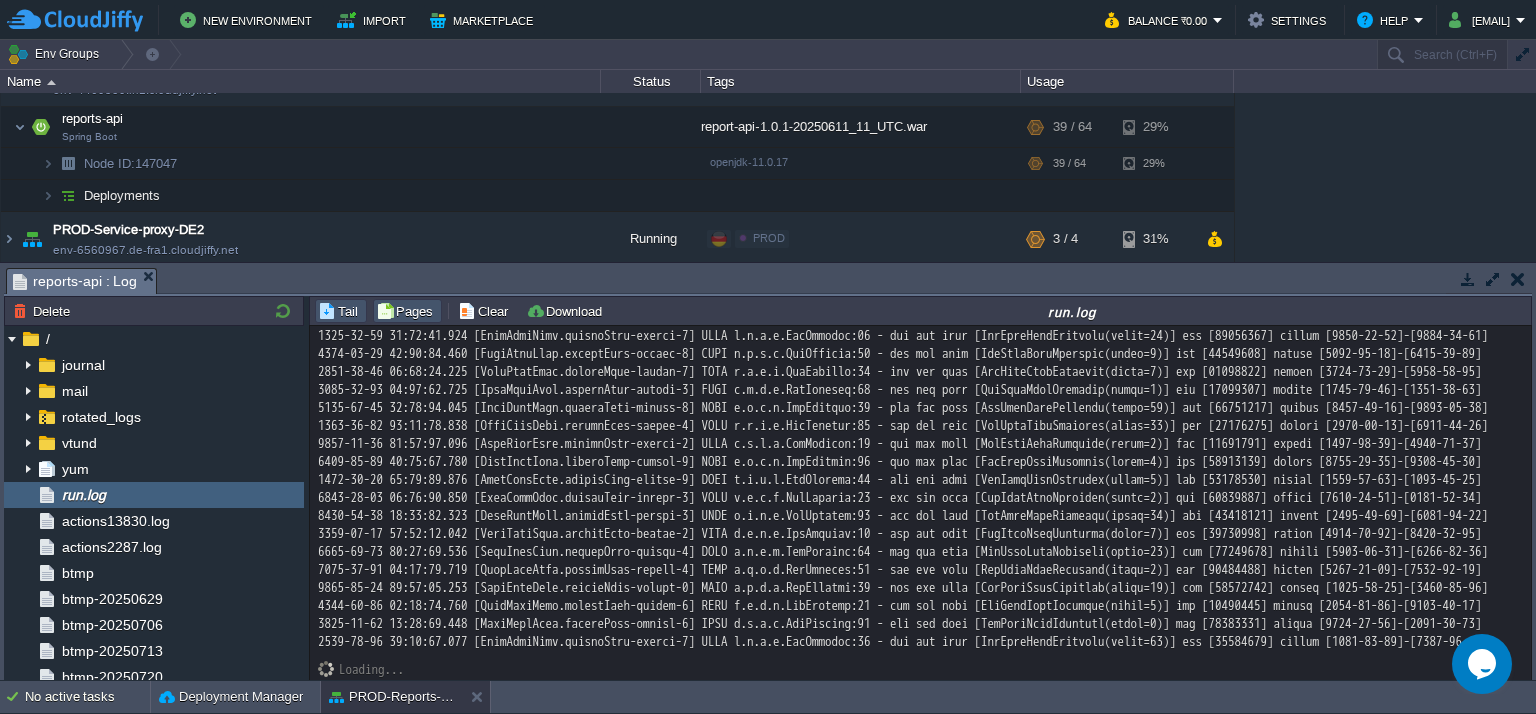 type on "24" 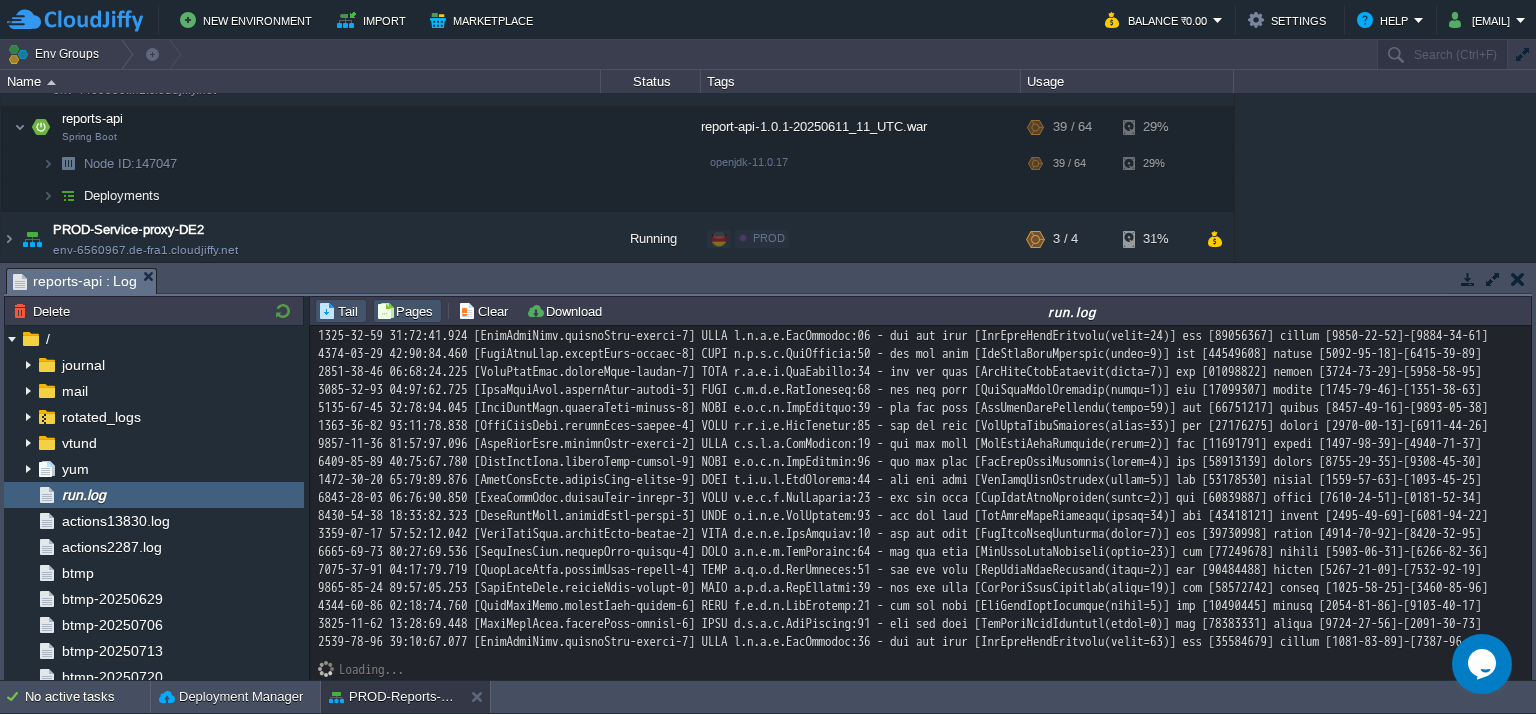scroll, scrollTop: 57440, scrollLeft: 0, axis: vertical 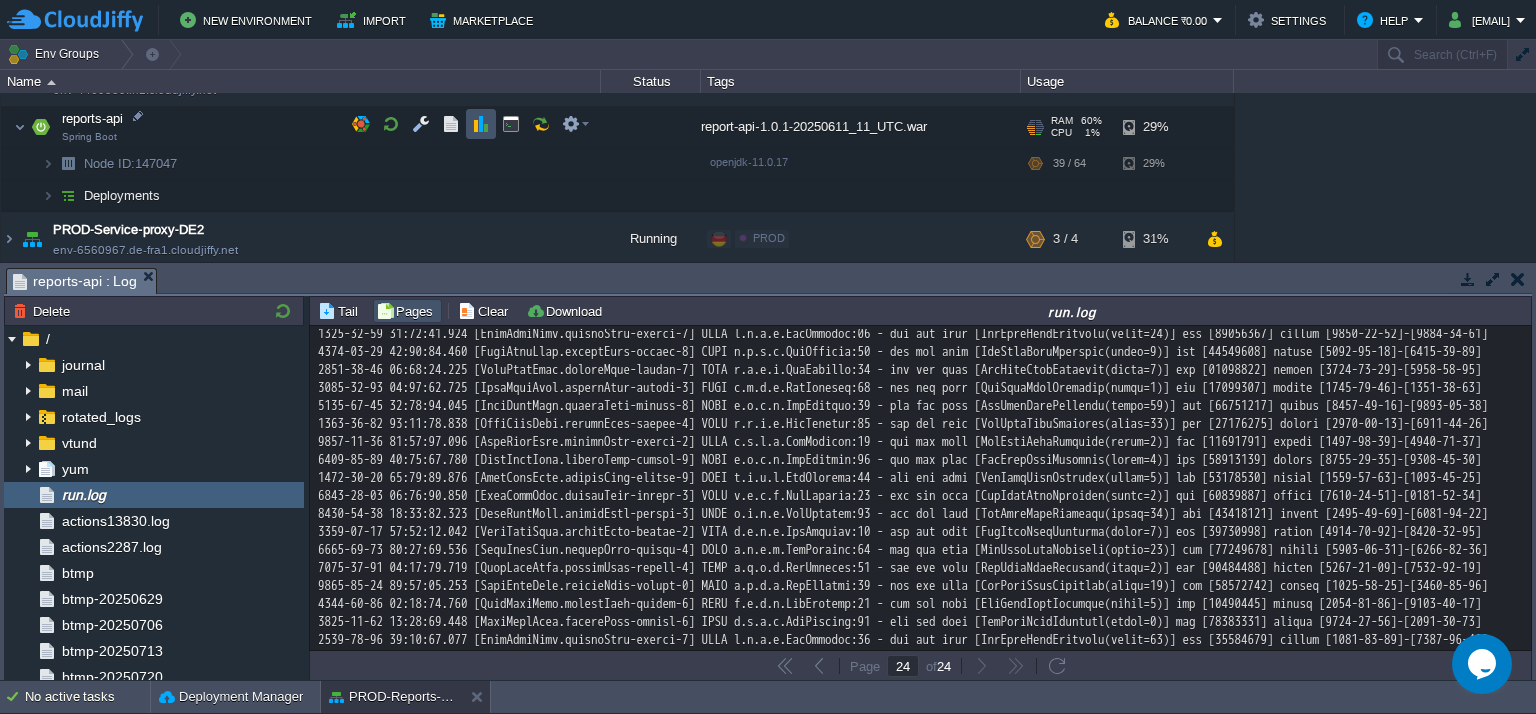 click at bounding box center (481, 124) 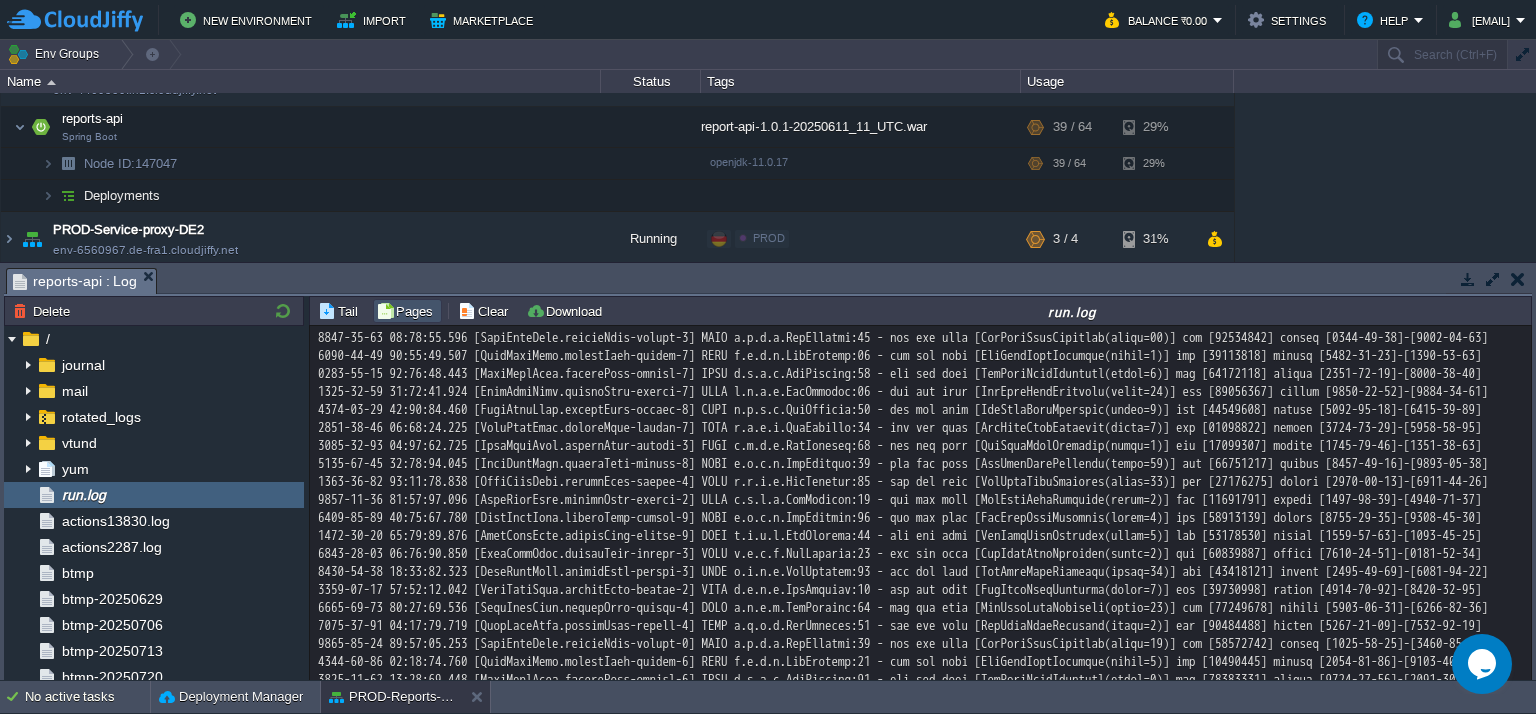 scroll, scrollTop: 57381, scrollLeft: 0, axis: vertical 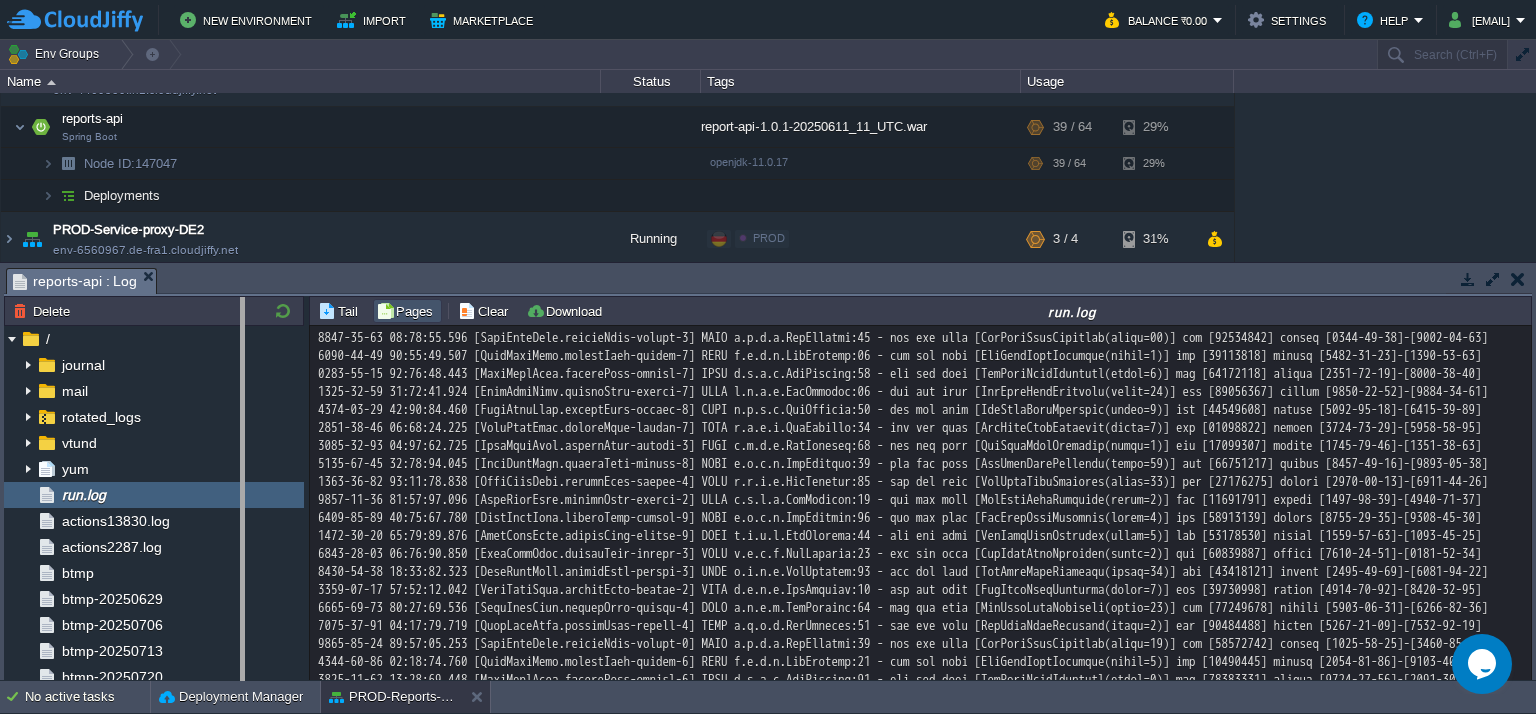 drag, startPoint x: 304, startPoint y: 369, endPoint x: 240, endPoint y: 368, distance: 64.00781 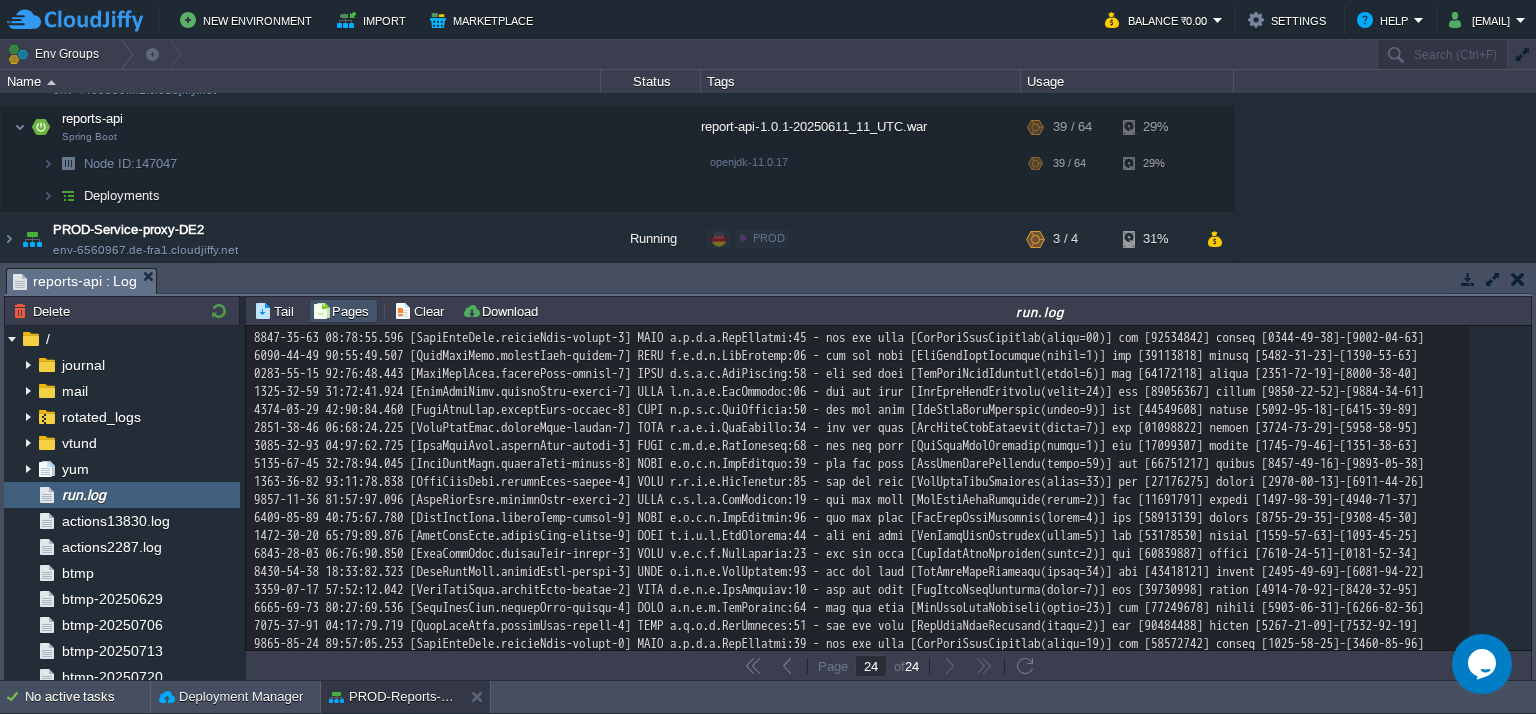 scroll, scrollTop: 55008, scrollLeft: 0, axis: vertical 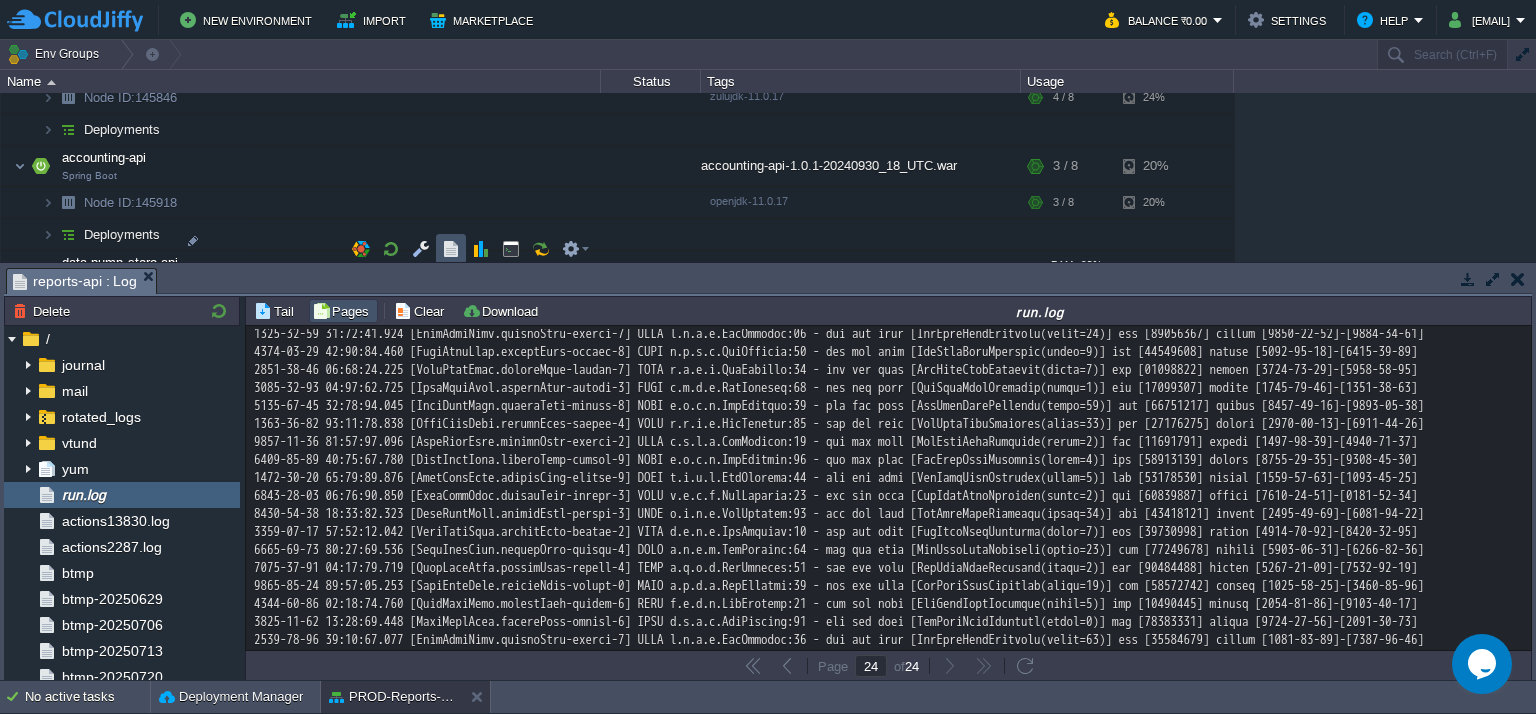 click at bounding box center (451, 249) 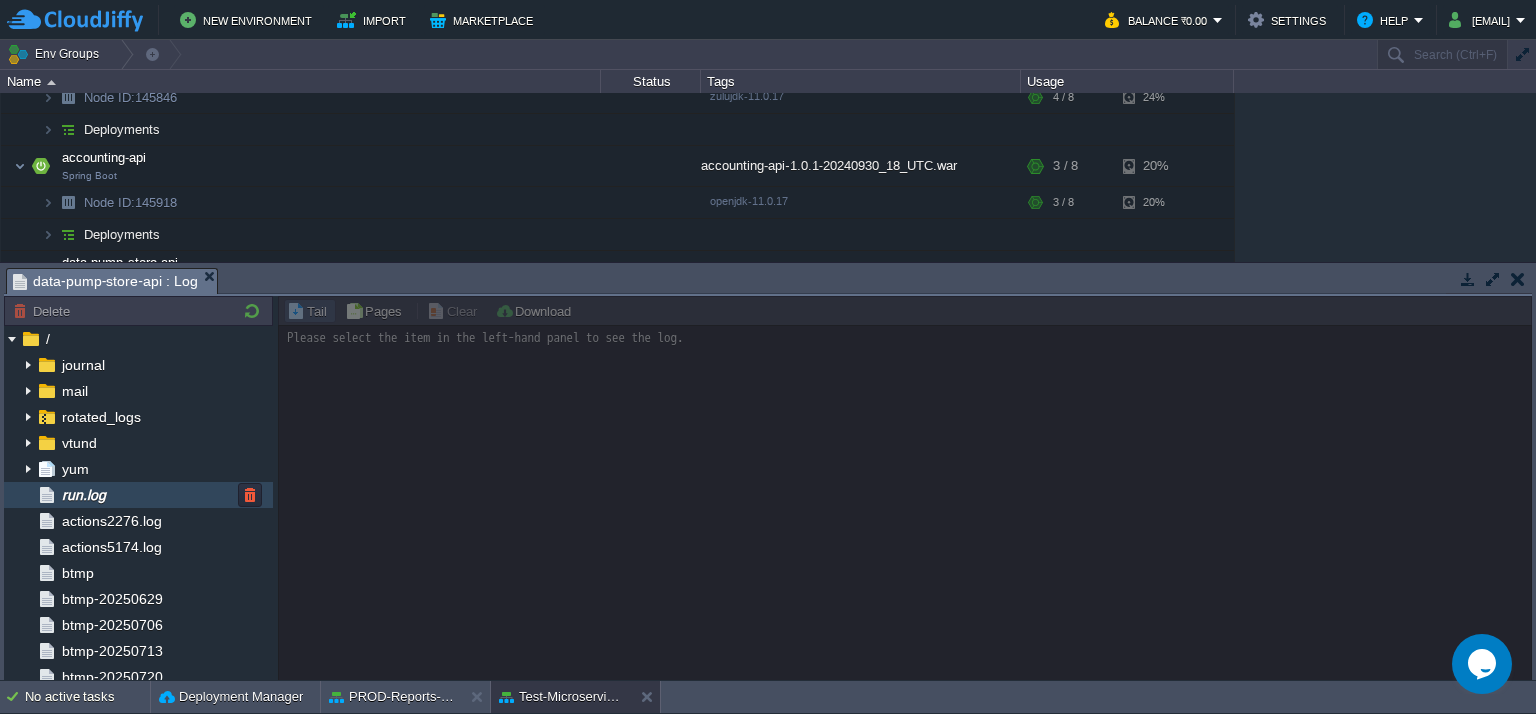 click on "run.log" at bounding box center [138, 495] 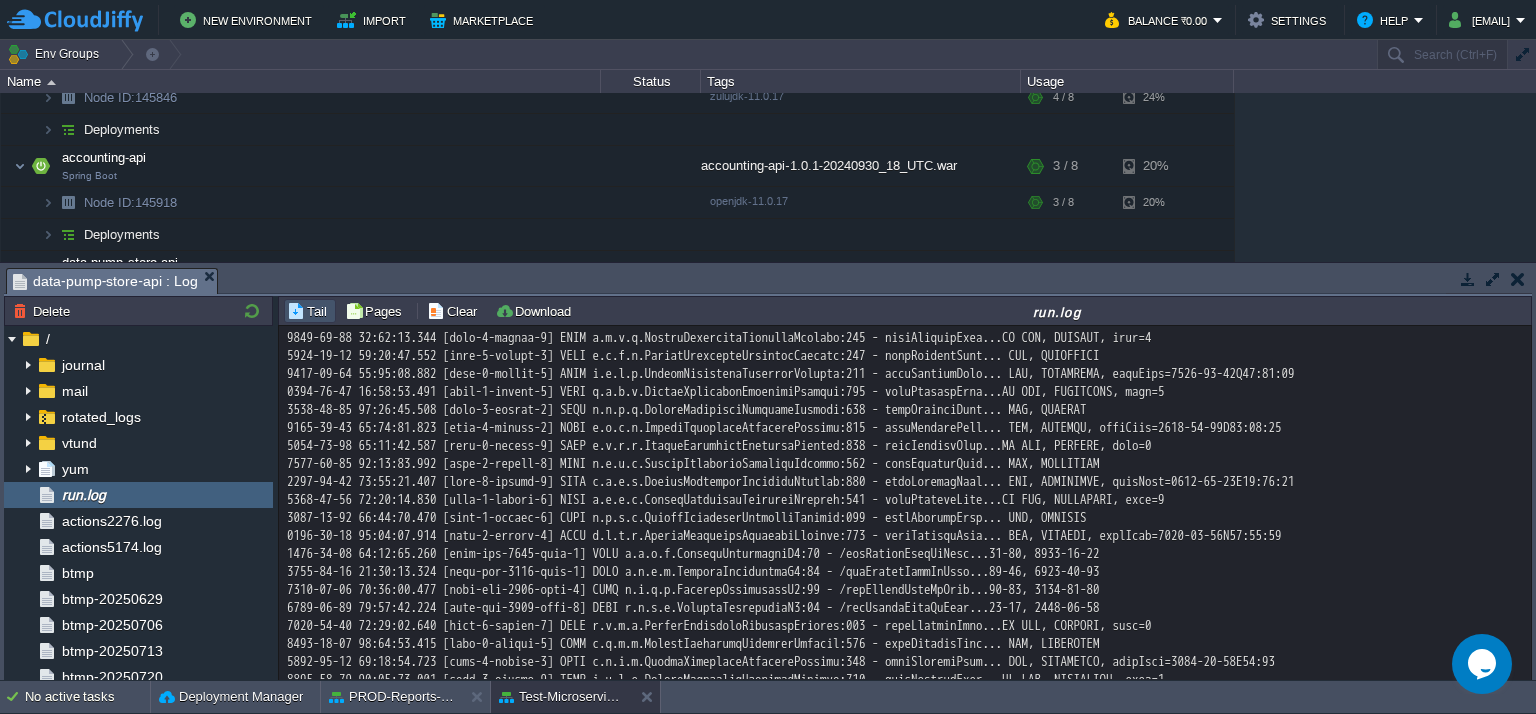 scroll, scrollTop: 18074, scrollLeft: 0, axis: vertical 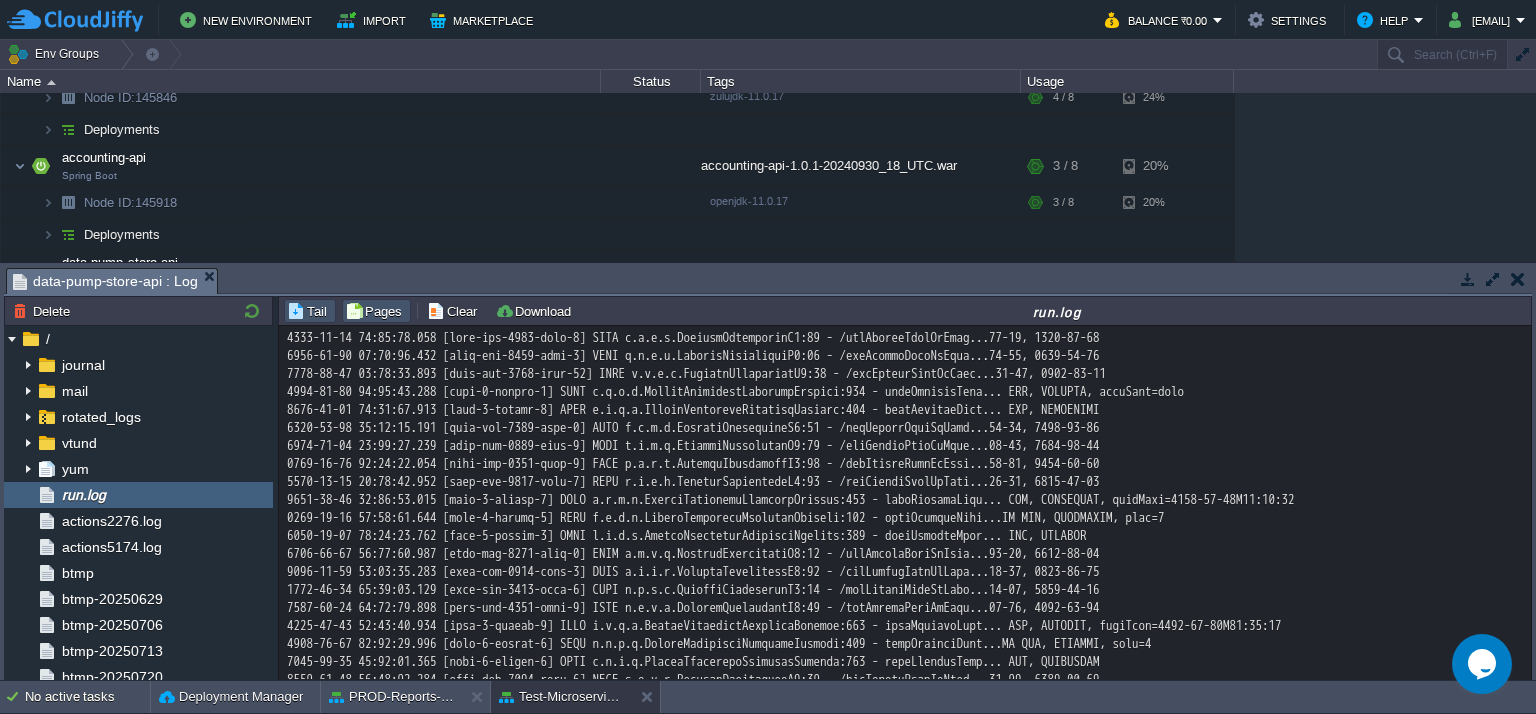 click on "Pages" at bounding box center (376, 311) 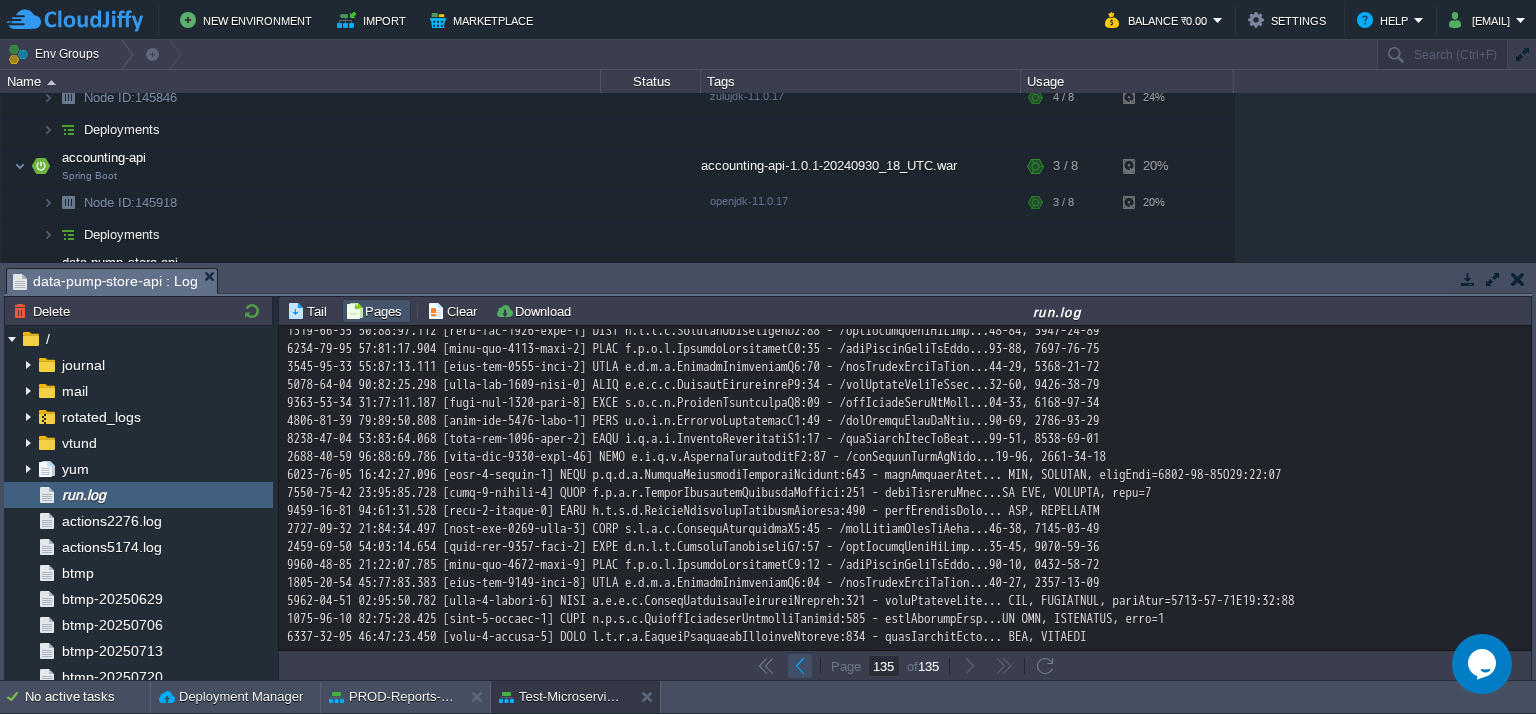 click at bounding box center (800, 666) 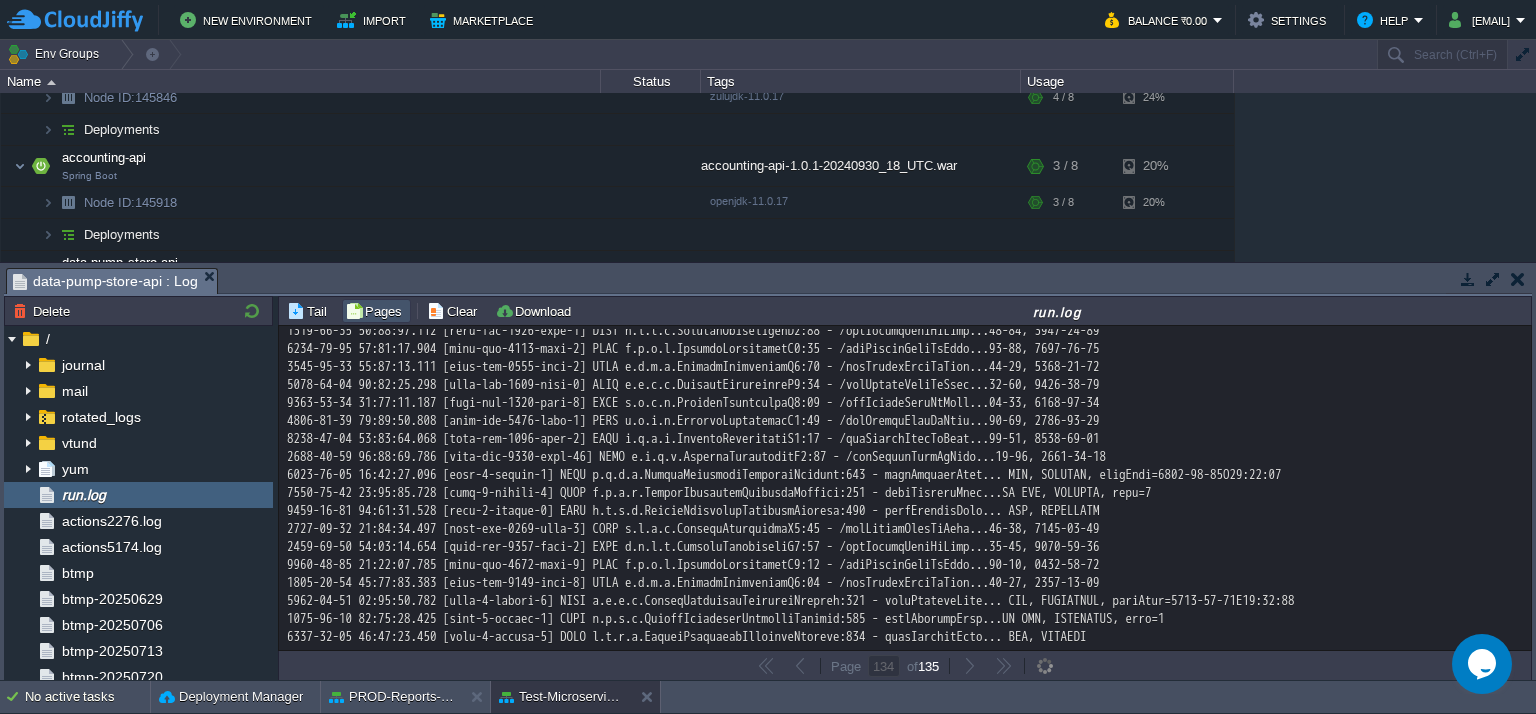 scroll, scrollTop: 14880, scrollLeft: 0, axis: vertical 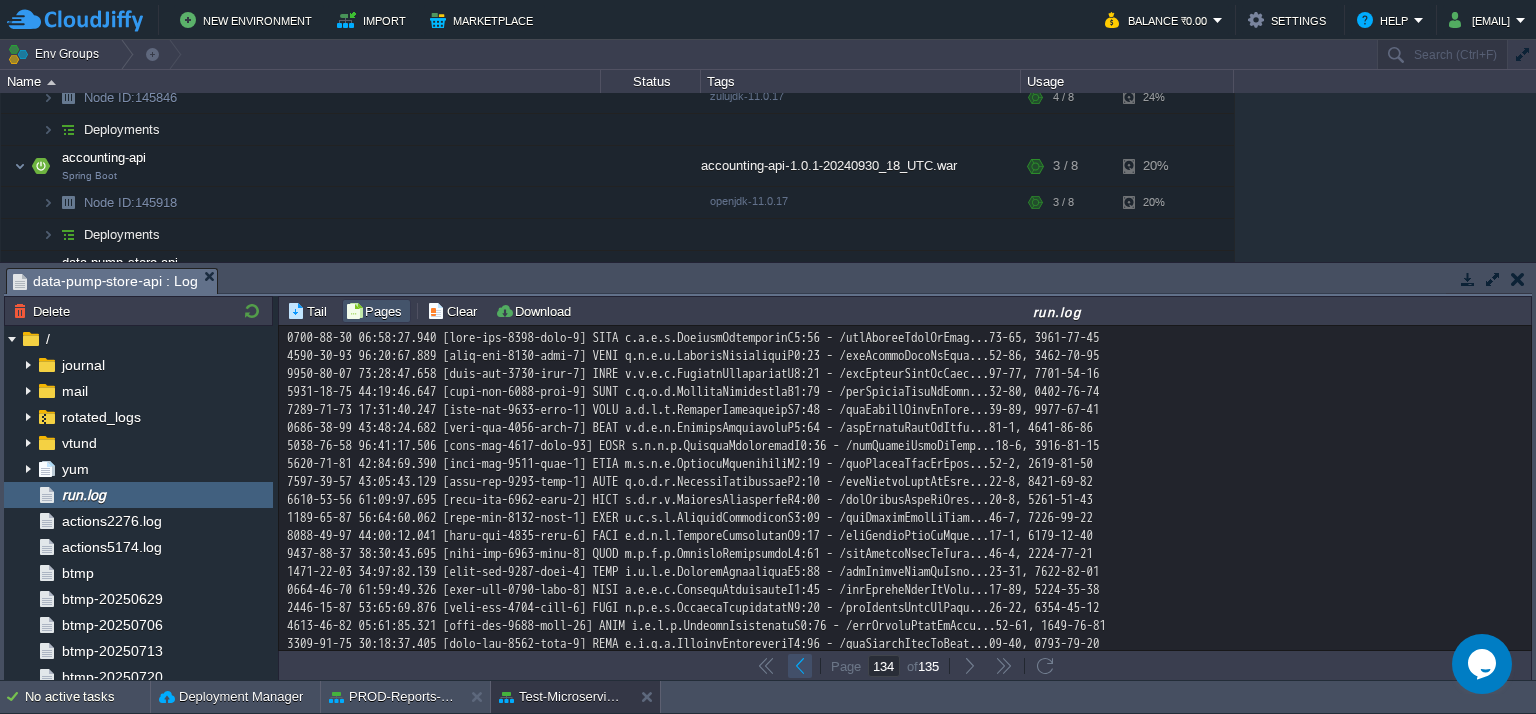 click at bounding box center (800, 666) 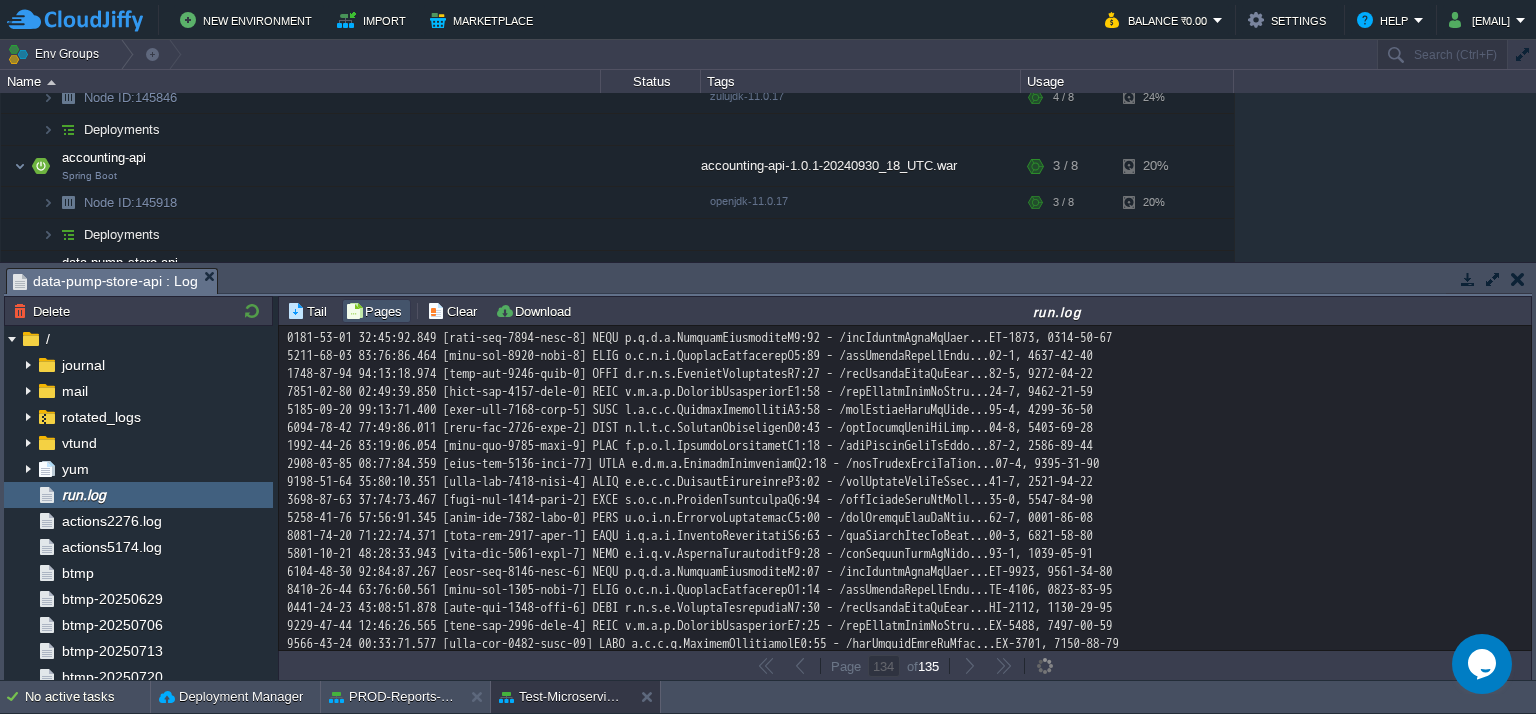 scroll, scrollTop: 14880, scrollLeft: 0, axis: vertical 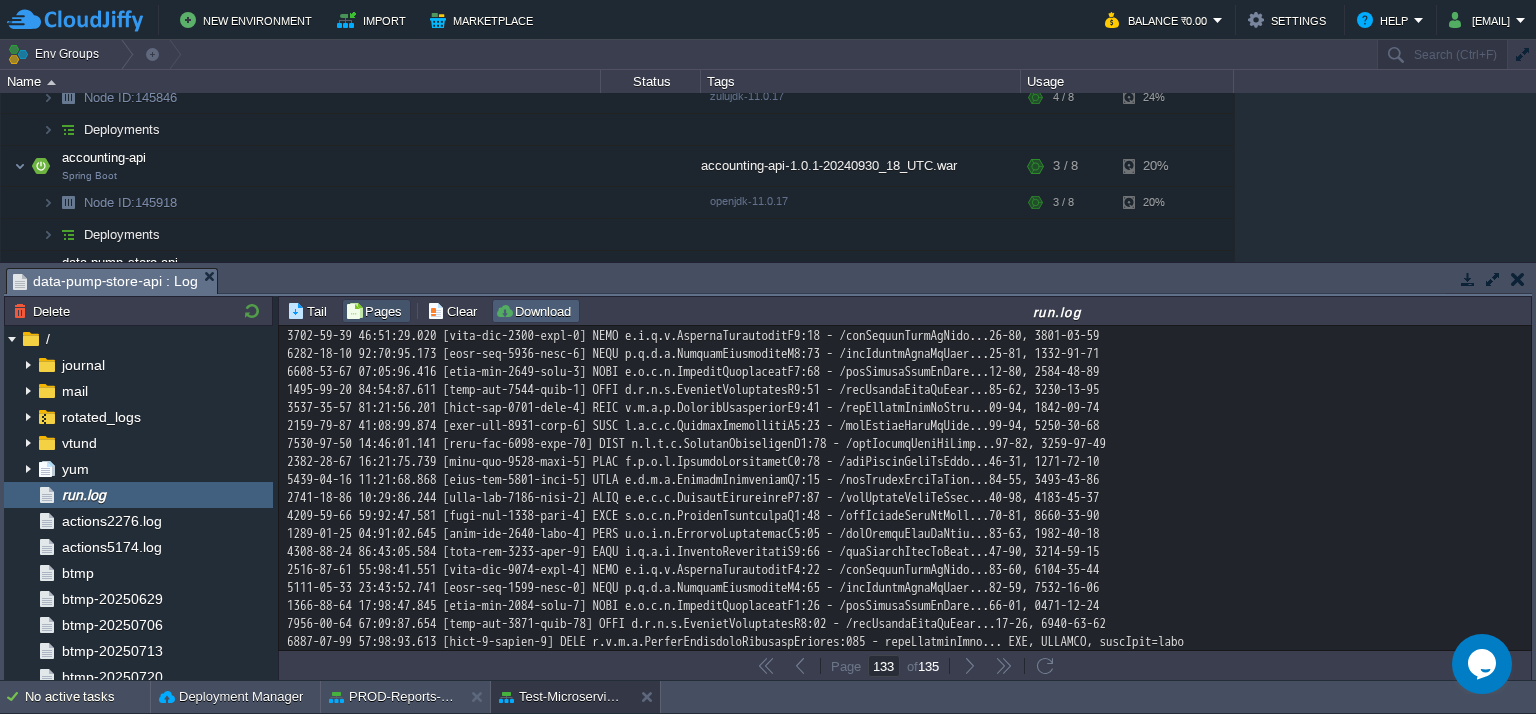 click on "Download" at bounding box center [536, 311] 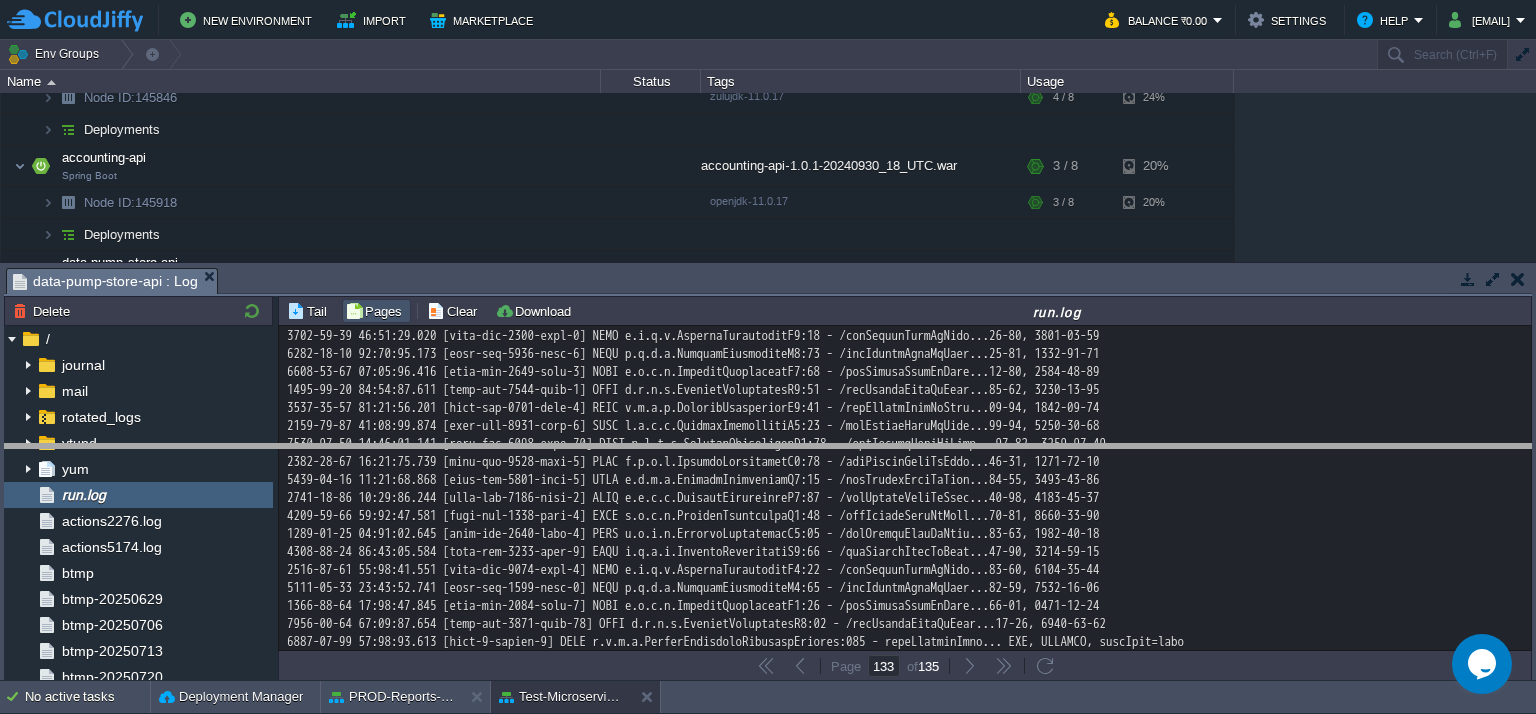 drag, startPoint x: 254, startPoint y: 283, endPoint x: 235, endPoint y: 459, distance: 177.0226 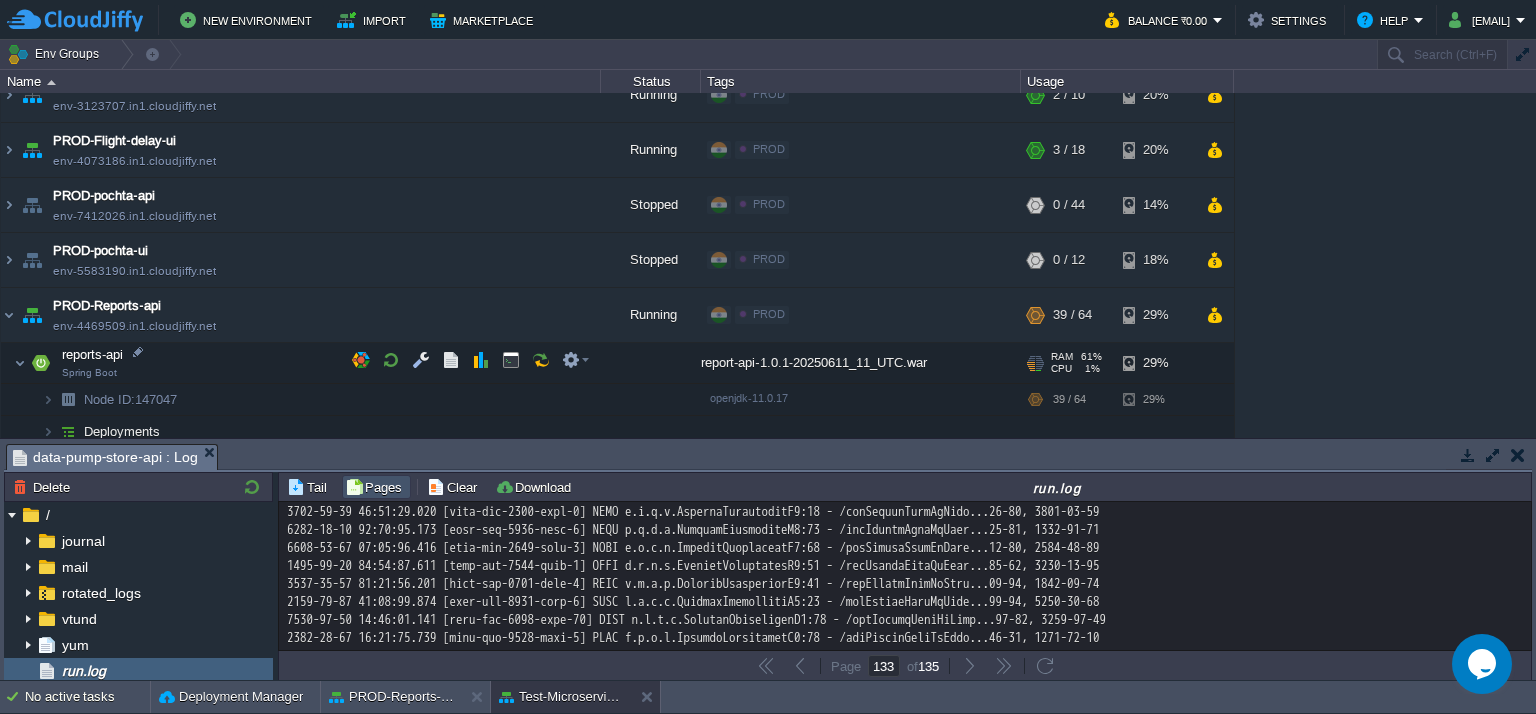 scroll, scrollTop: 620, scrollLeft: 0, axis: vertical 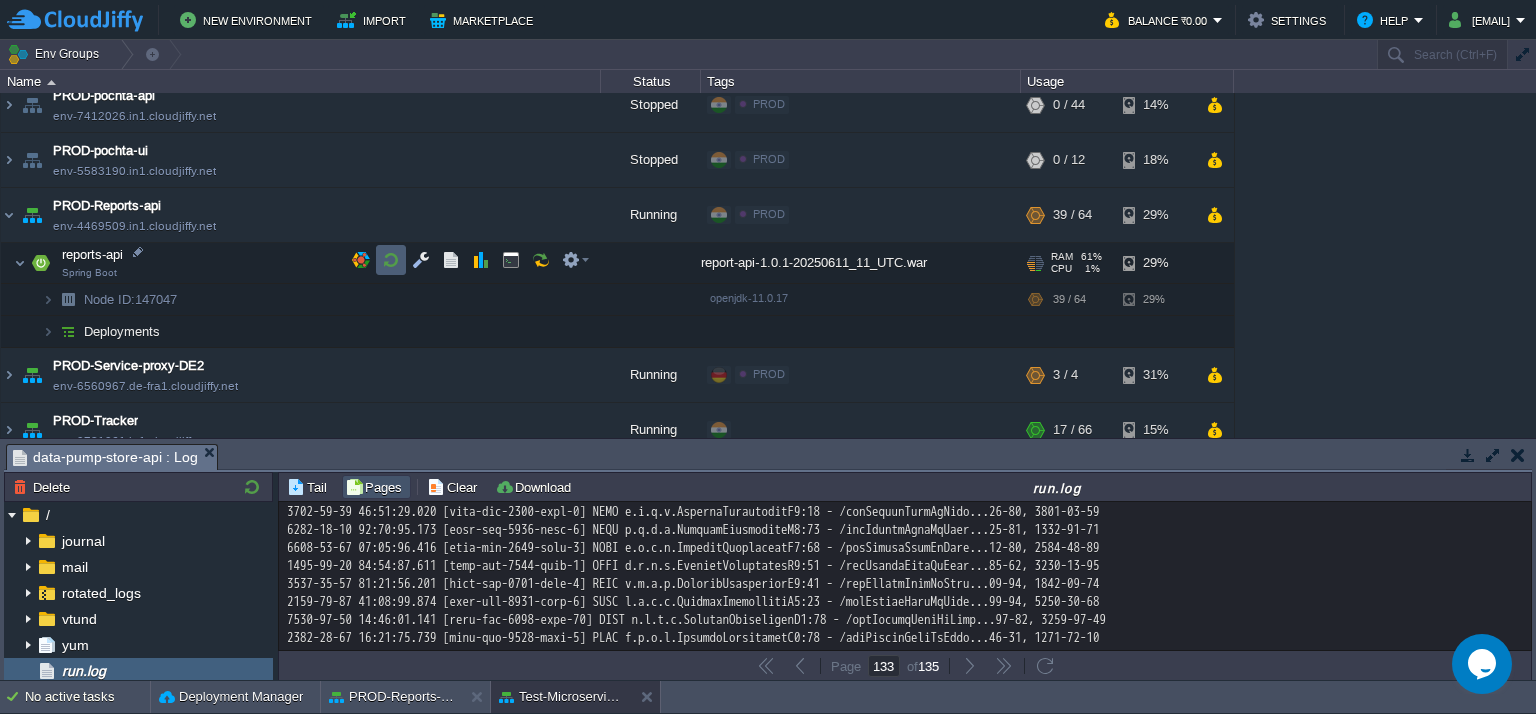 click at bounding box center [391, 260] 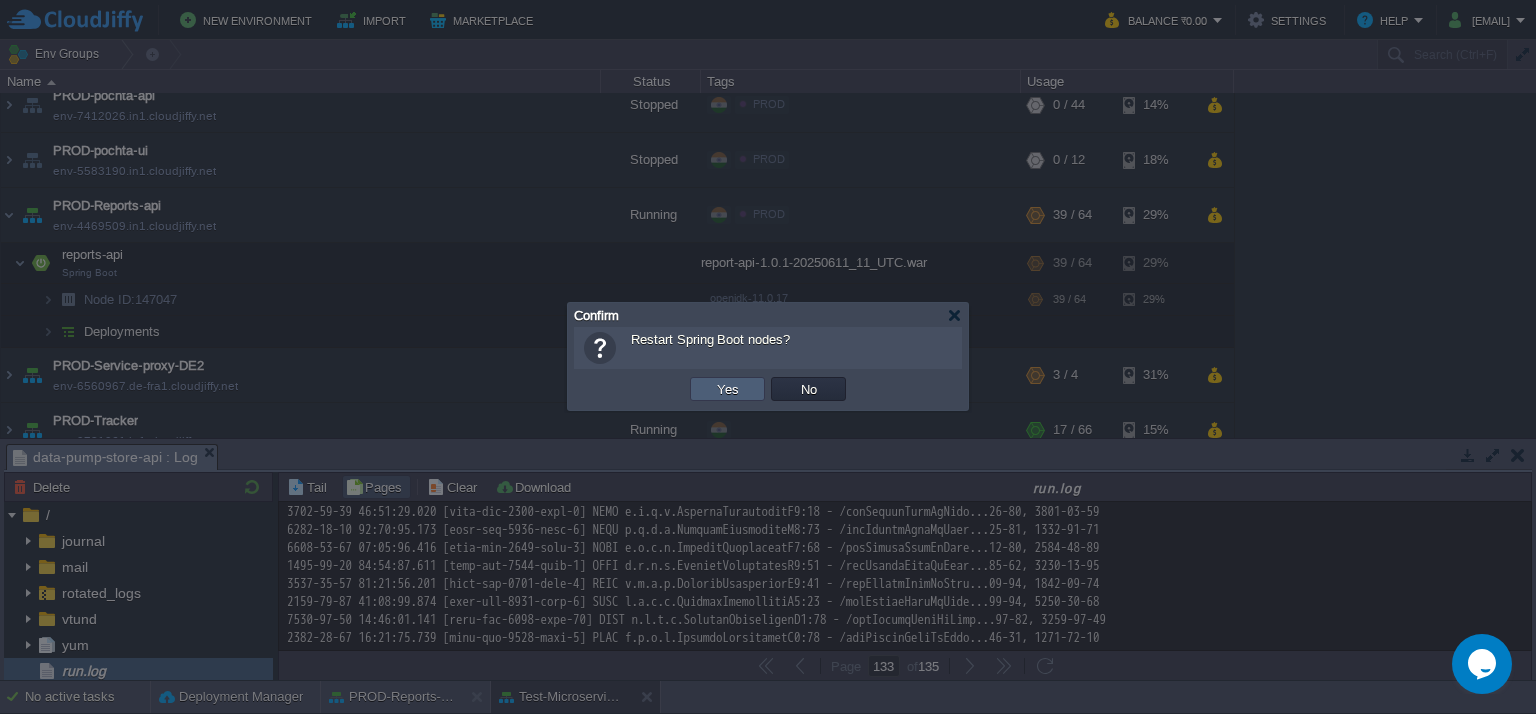 click on "Yes" at bounding box center [727, 389] 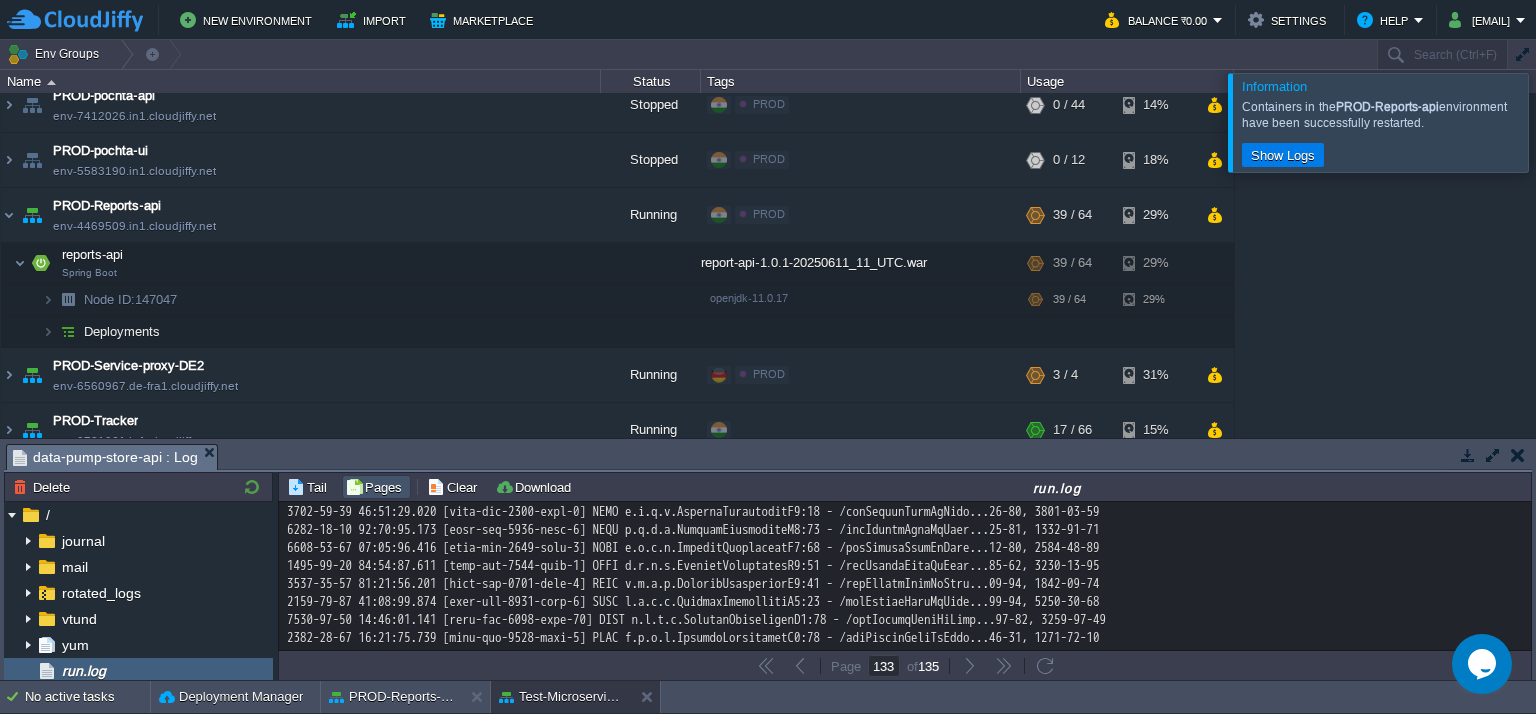 click at bounding box center (1560, 122) 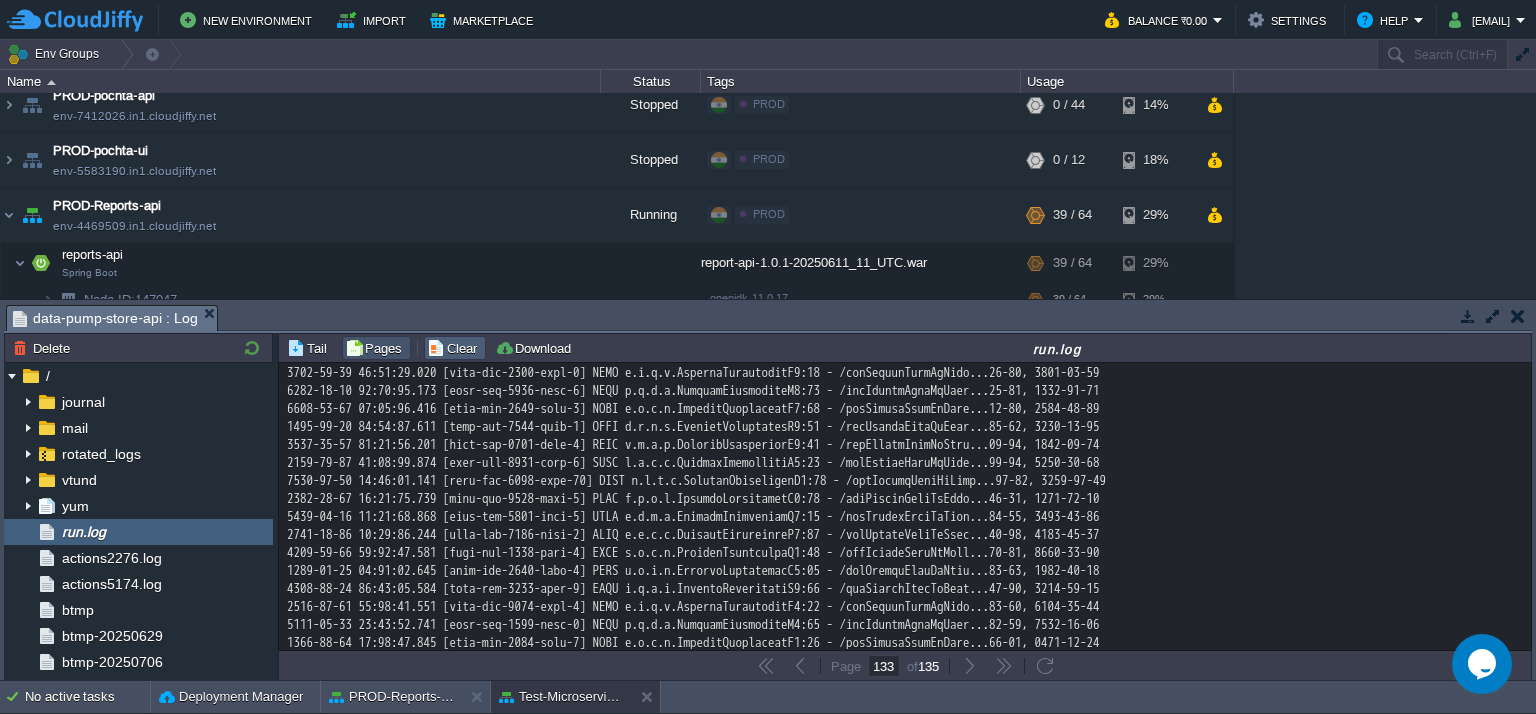 click on "Clear" at bounding box center [455, 348] 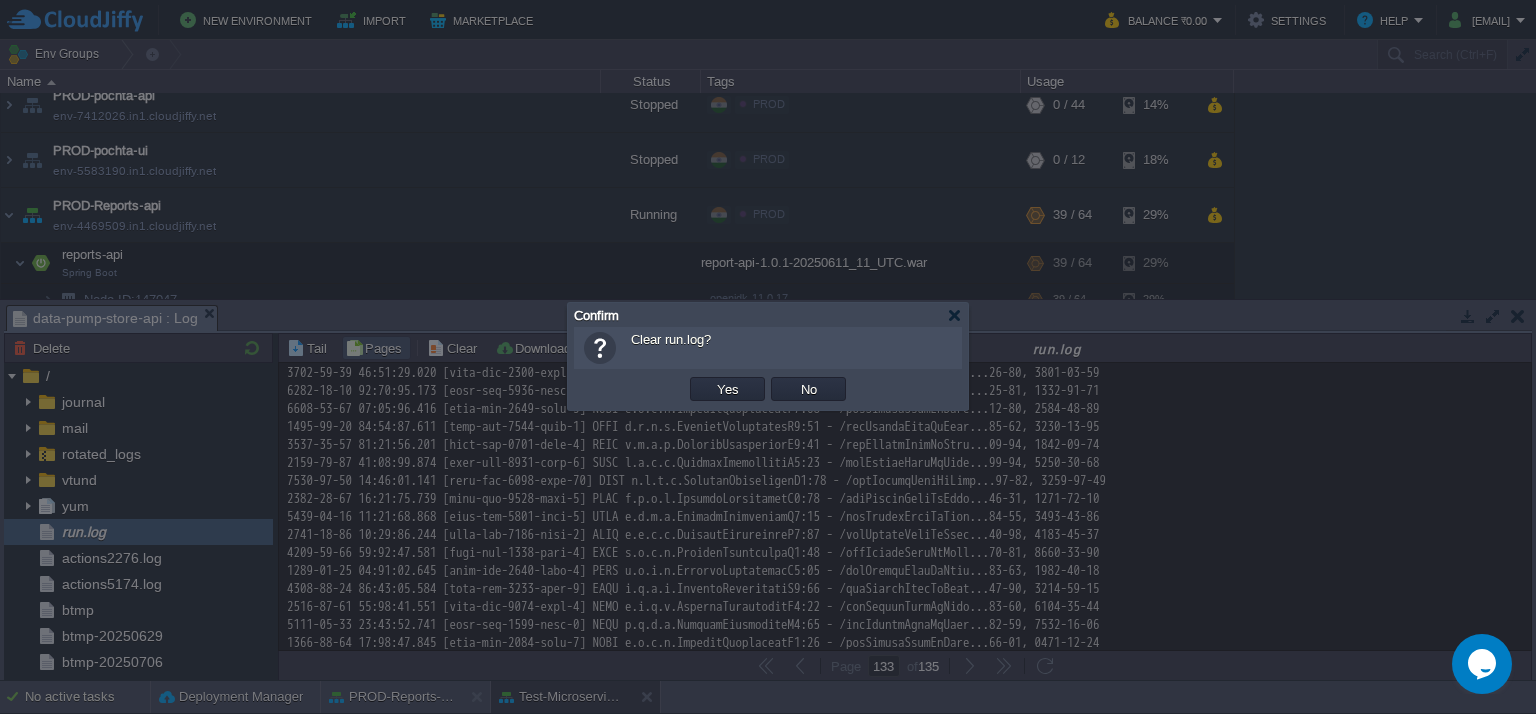 click at bounding box center [768, 357] 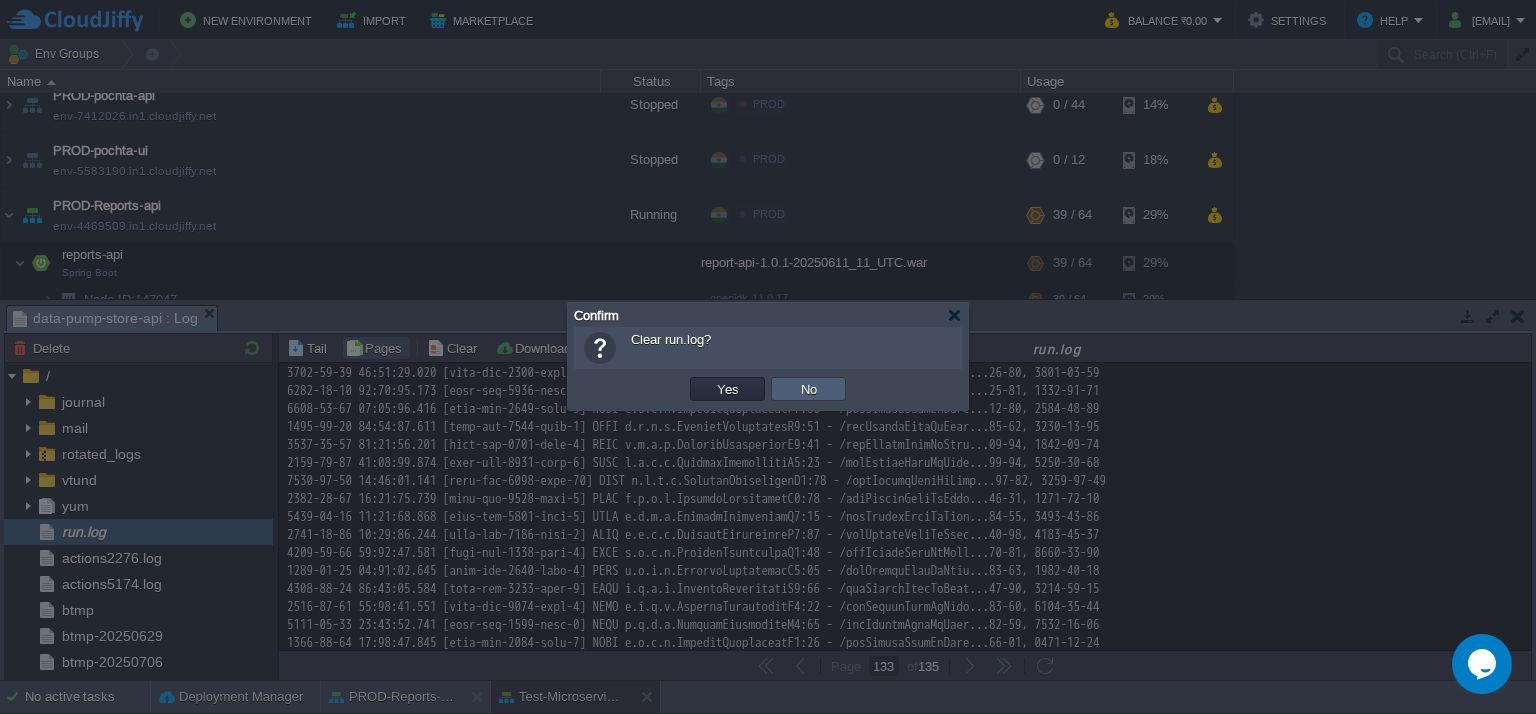 click on "No" at bounding box center (809, 389) 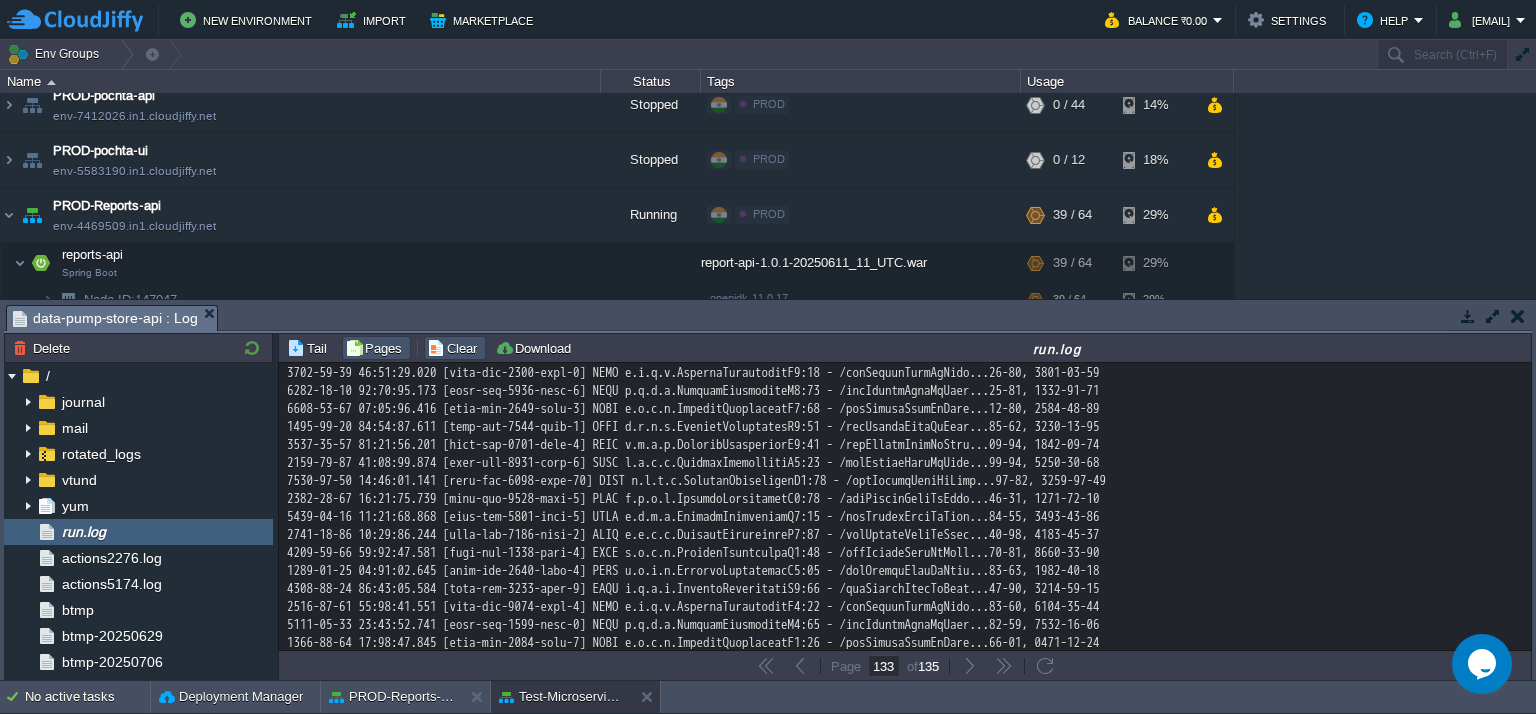 click on "Clear" at bounding box center (455, 348) 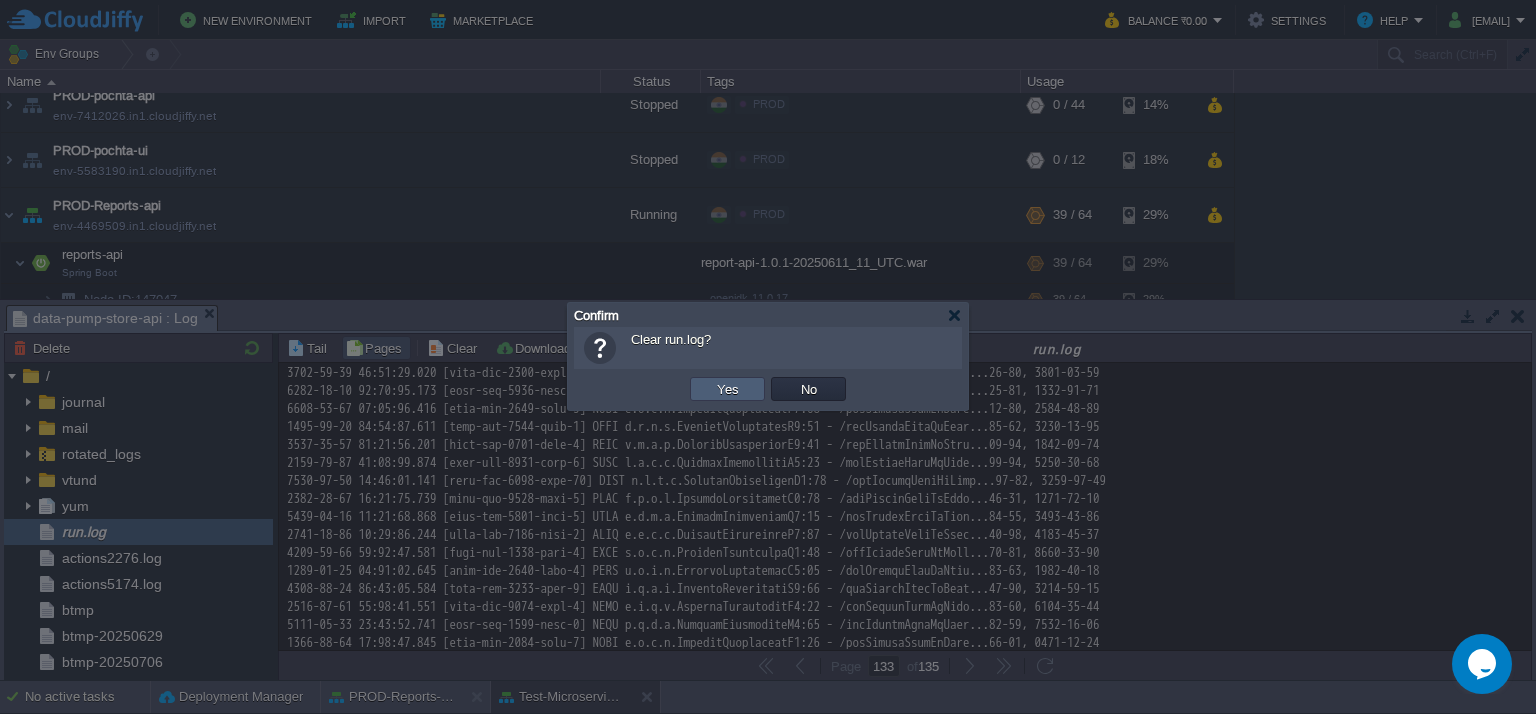 click on "Yes" at bounding box center (727, 389) 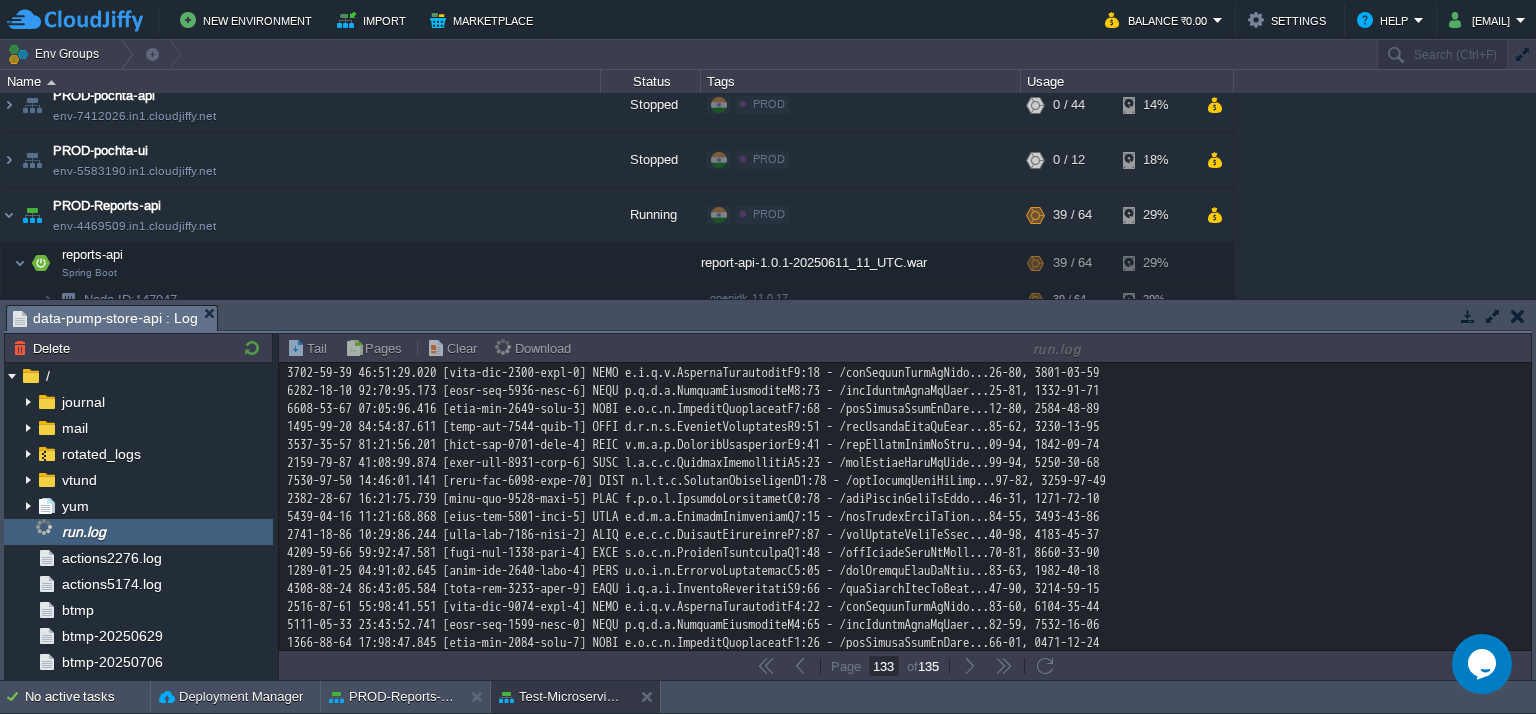 type on "0" 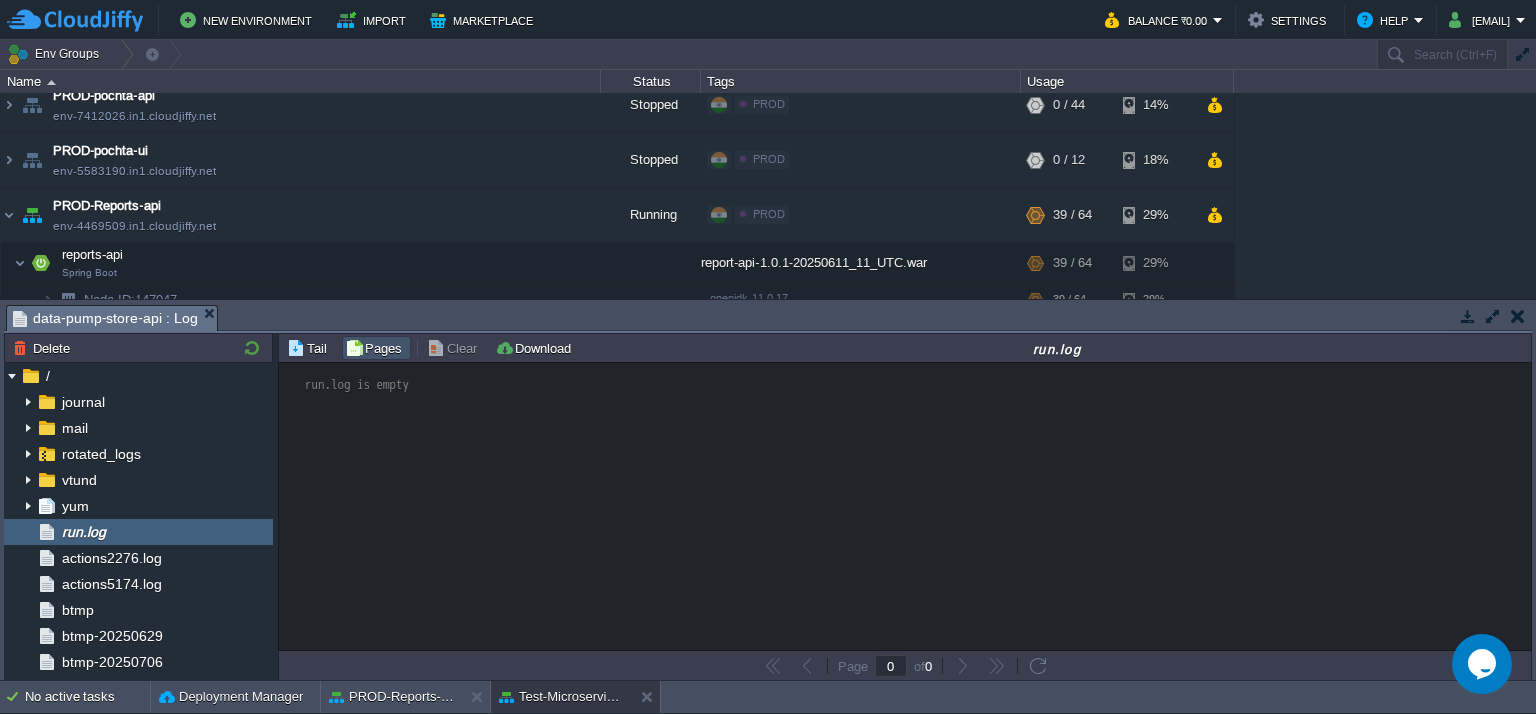 scroll, scrollTop: 0, scrollLeft: 0, axis: both 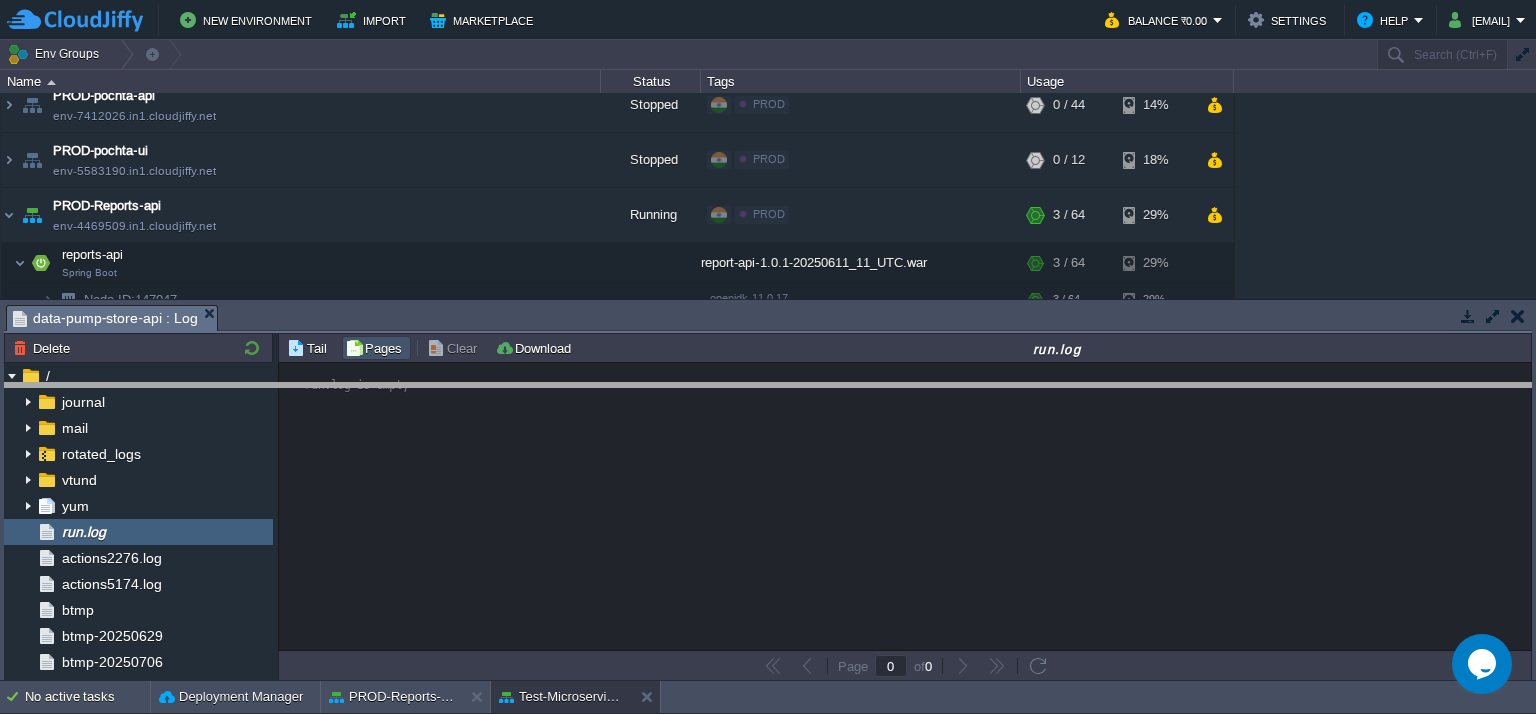 drag, startPoint x: 589, startPoint y: 308, endPoint x: 591, endPoint y: 406, distance: 98.02041 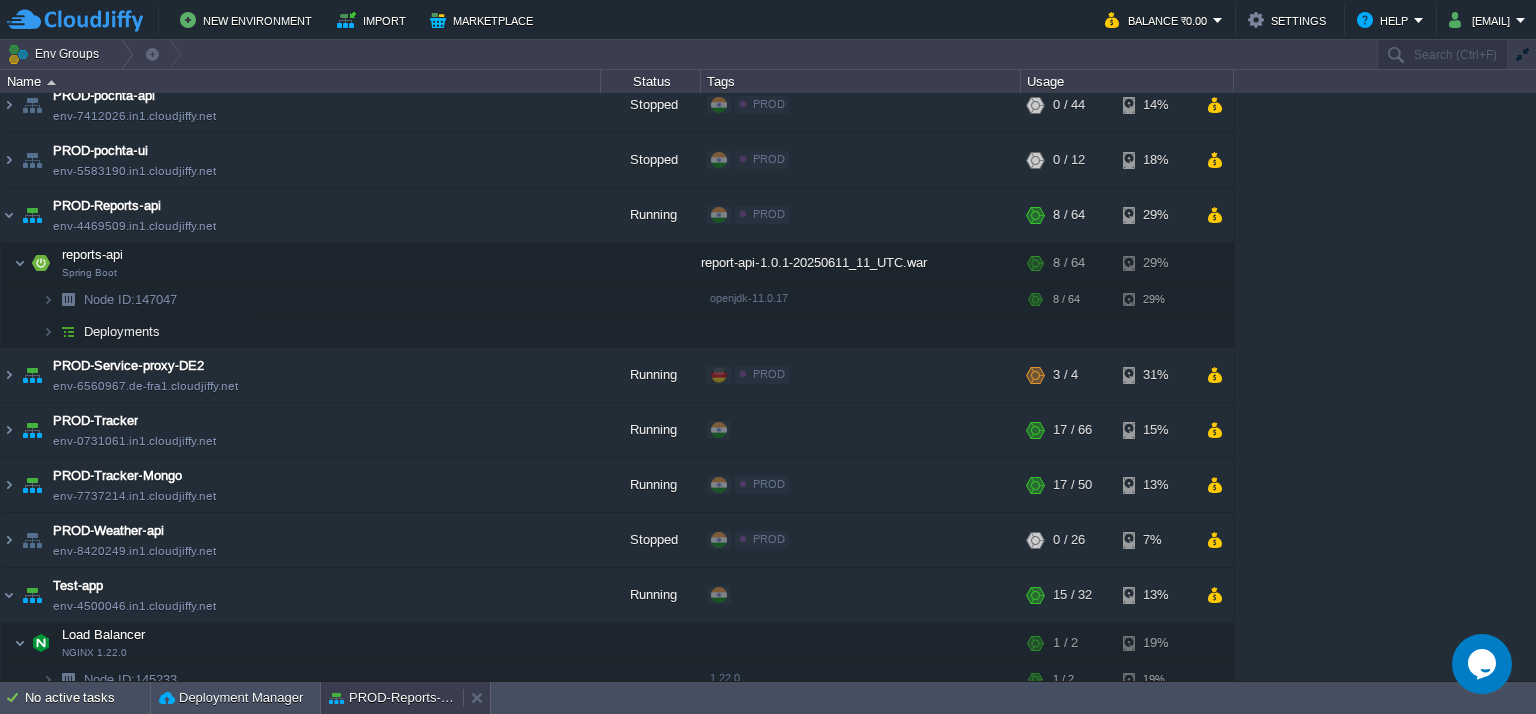 drag, startPoint x: 360, startPoint y: 696, endPoint x: 352, endPoint y: 707, distance: 13.601471 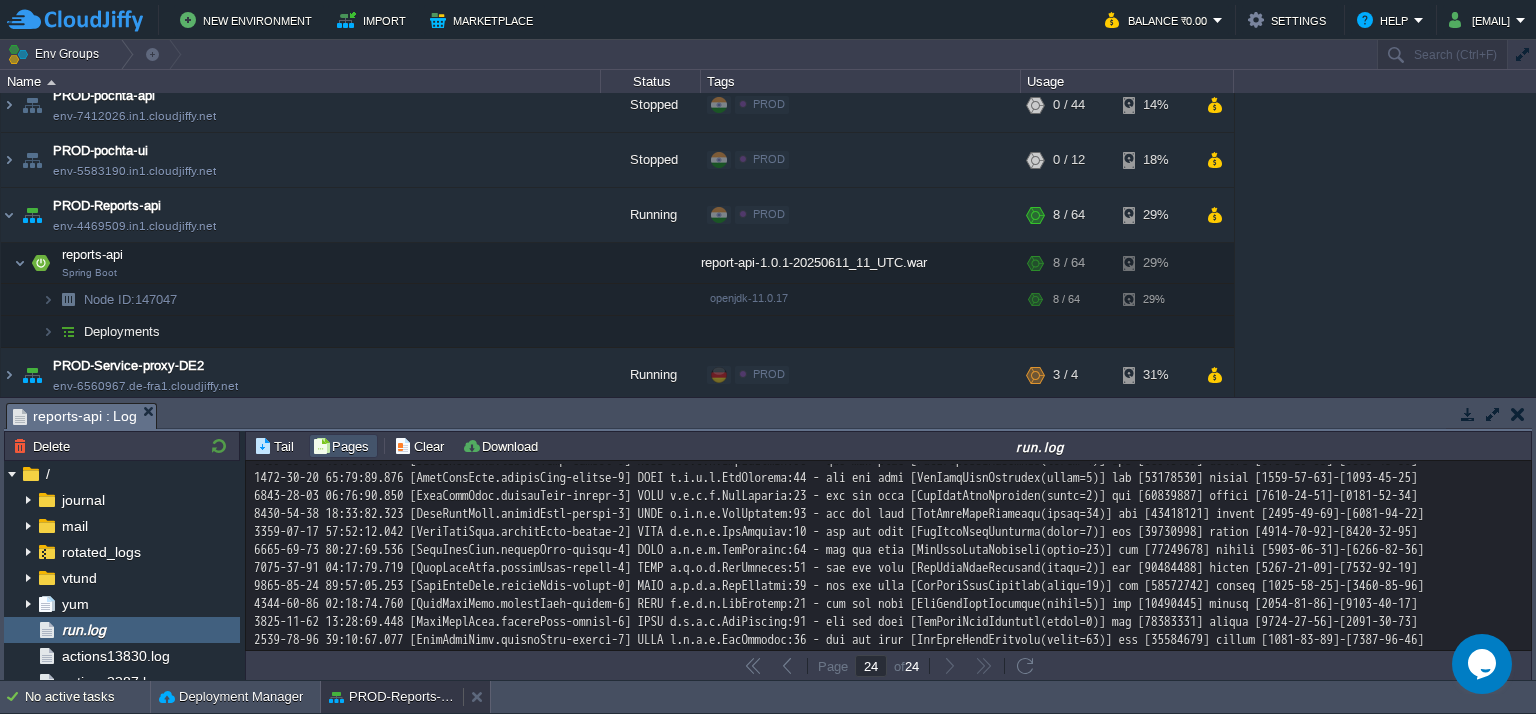 scroll, scrollTop: 54949, scrollLeft: 0, axis: vertical 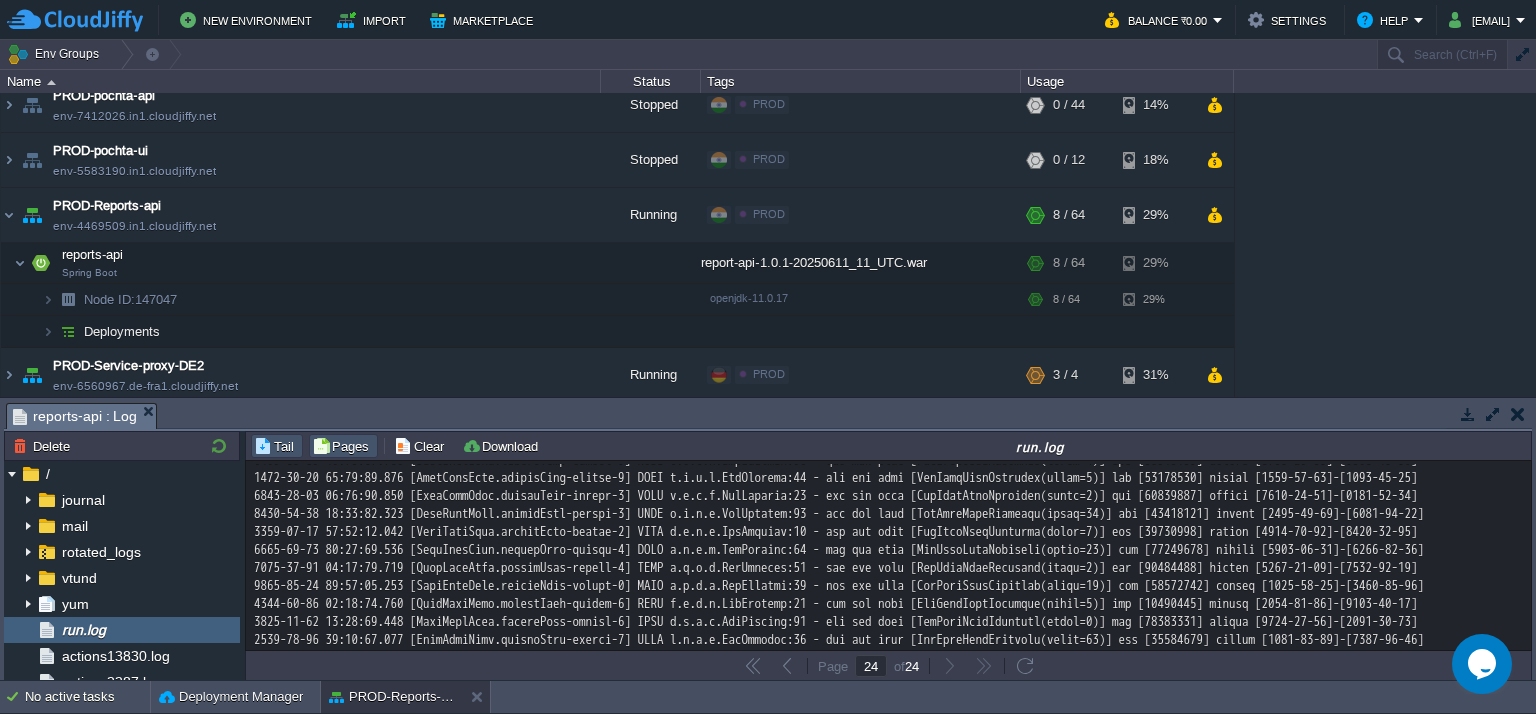 click on "Tail" at bounding box center [277, 446] 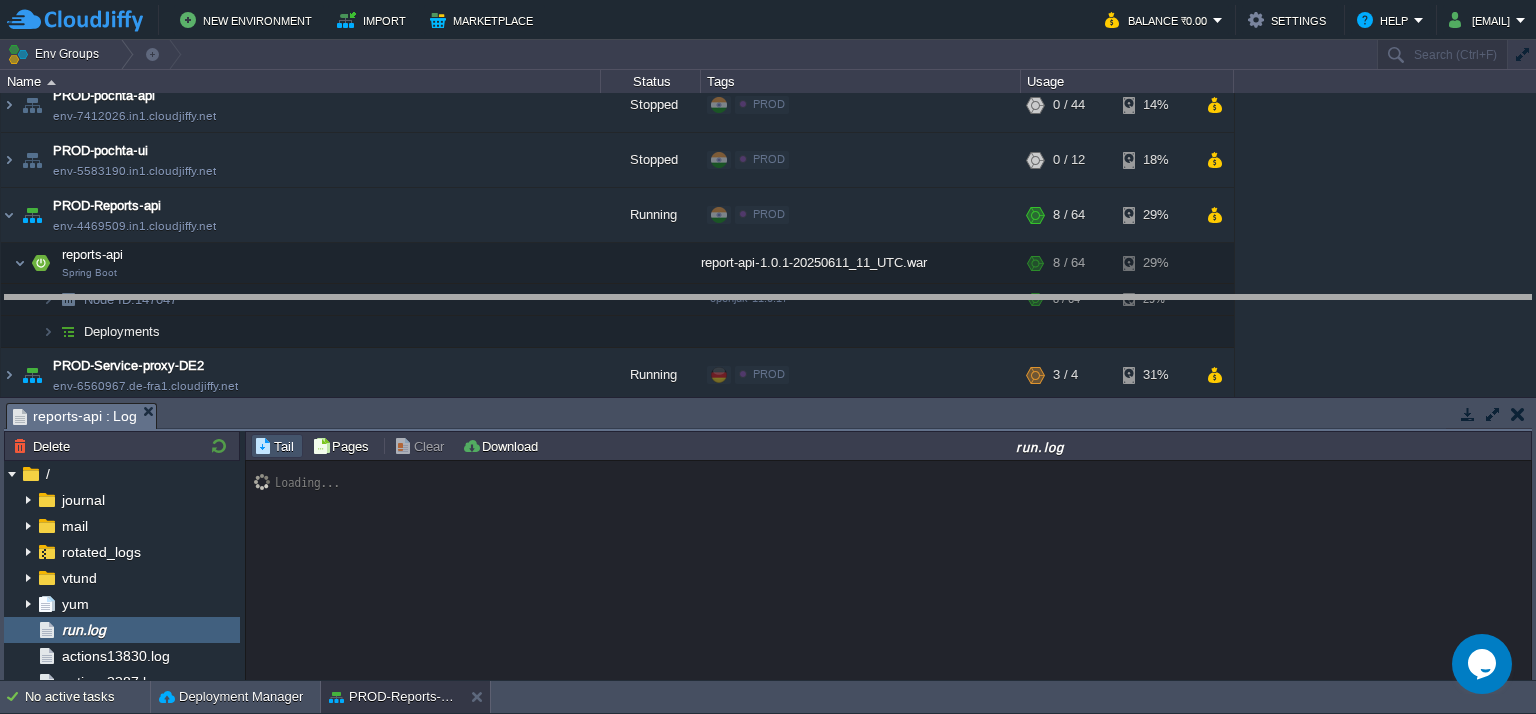 drag, startPoint x: 328, startPoint y: 403, endPoint x: 310, endPoint y: 295, distance: 109.48972 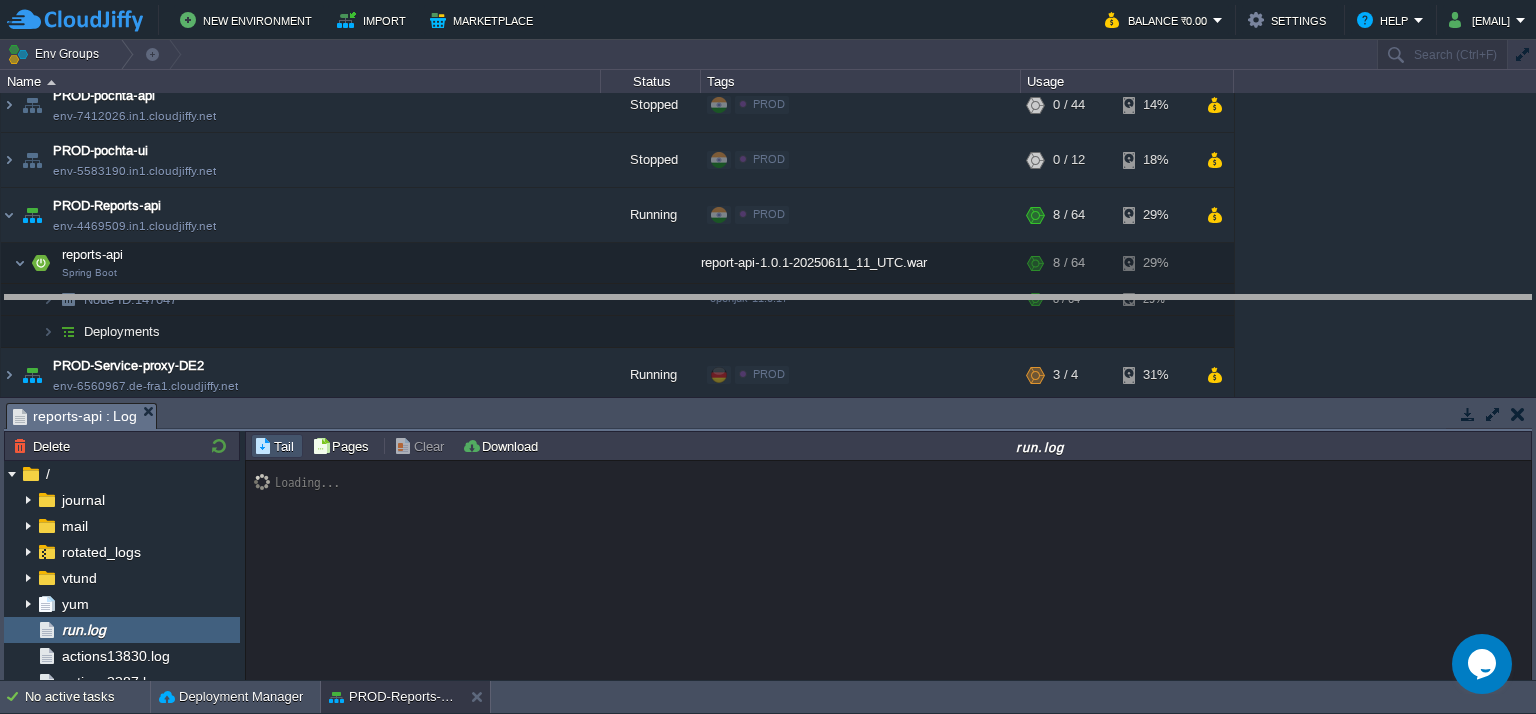click on "New Environment Import Marketplace Bonus ₹0.00 Upgrade Account Balance ₹0.00 Settings Help [EMAIL]         Env Groups                     Search (Ctrl+F)         auto-gen Name Status Tags Usage Build_Maven env-2301177.in1.cloudjiffy.net Stopped                                 + Add to Env Group                                                                                                                                                            RAM                 0%                                         CPU                 0%                             0 / 36                    15%       Build_Maven_11 env-6107572.in1.cloudjiffy.net Running                                 + Add to Env Group                                                                                                                                                            RAM                 1%                                         CPU                 0%                             1 / 32" at bounding box center [768, 357] 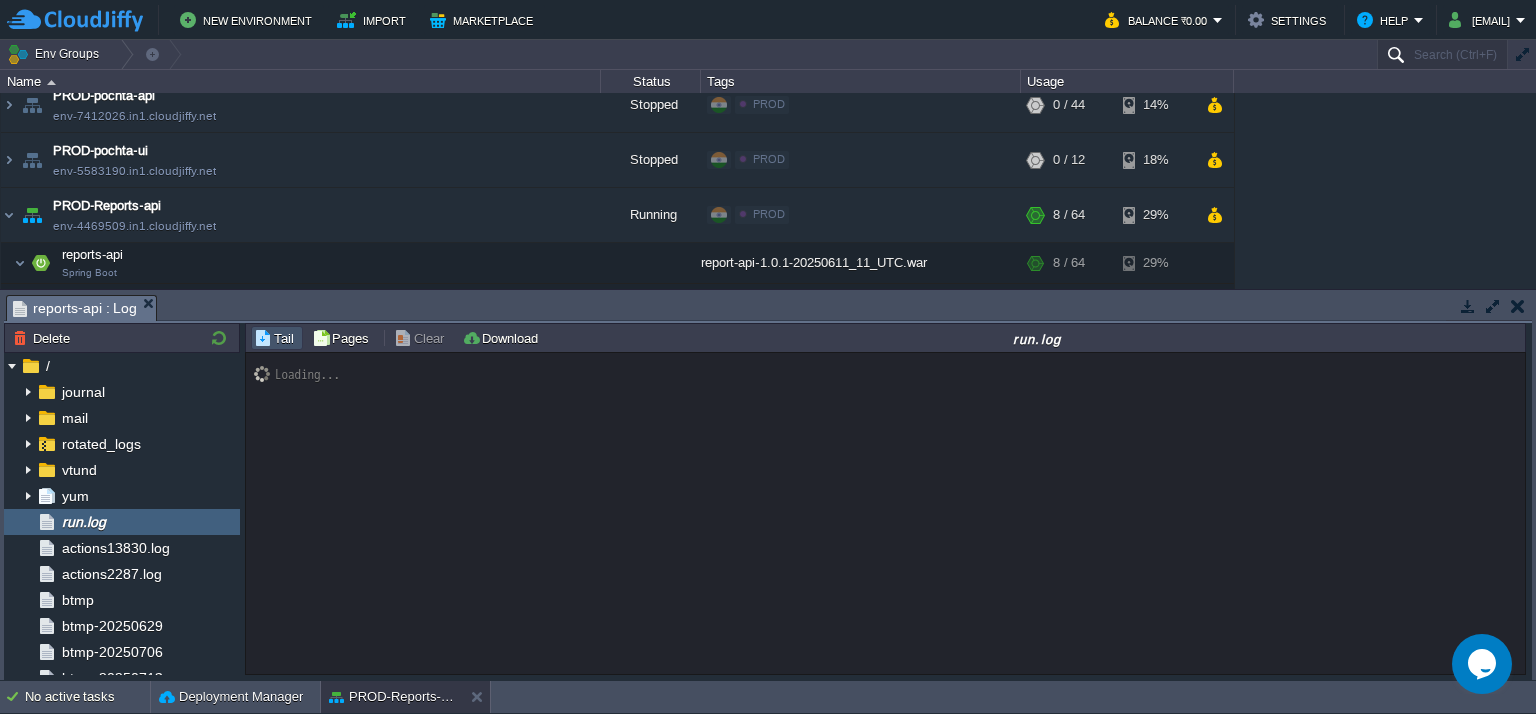 scroll, scrollTop: 25047, scrollLeft: 0, axis: vertical 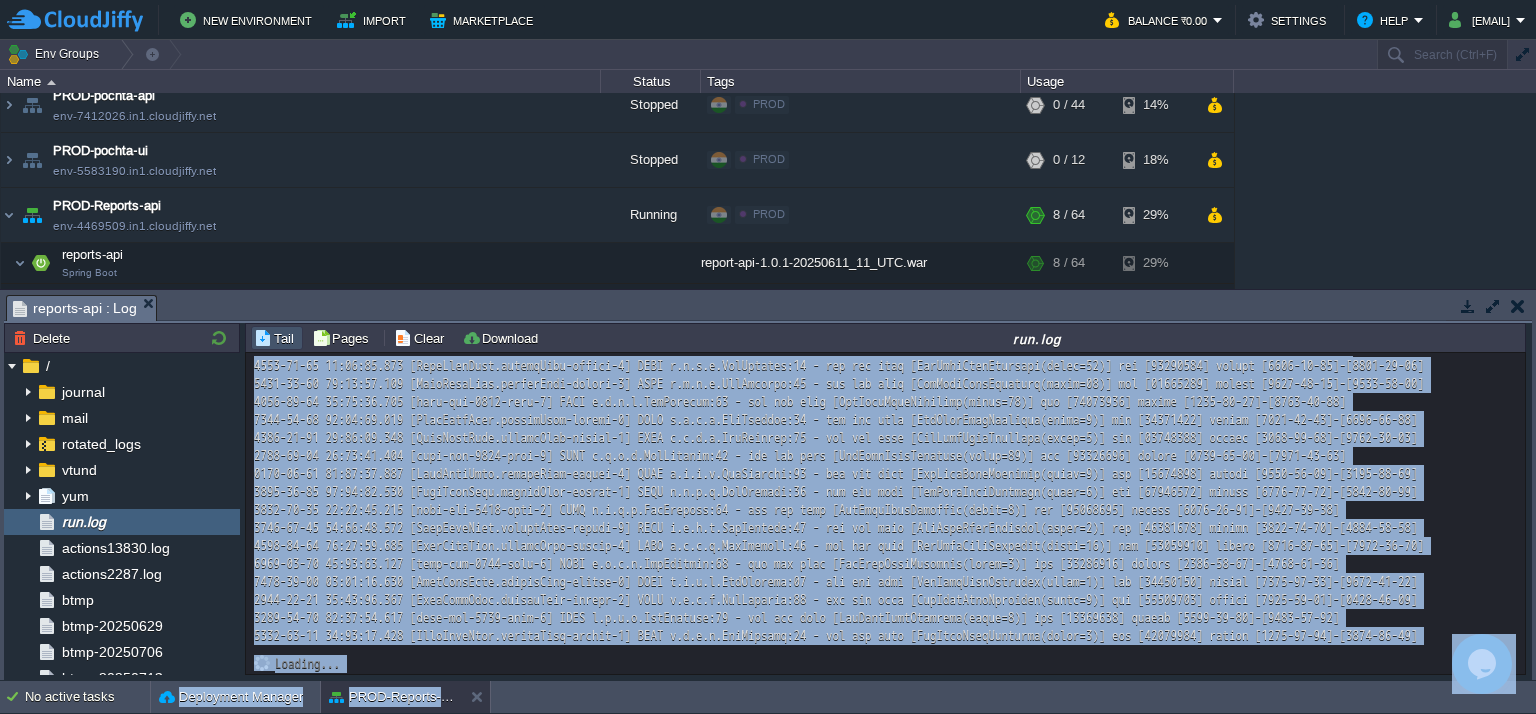 drag, startPoint x: 2968, startPoint y: 1235, endPoint x: 1514, endPoint y: 645, distance: 1569.145 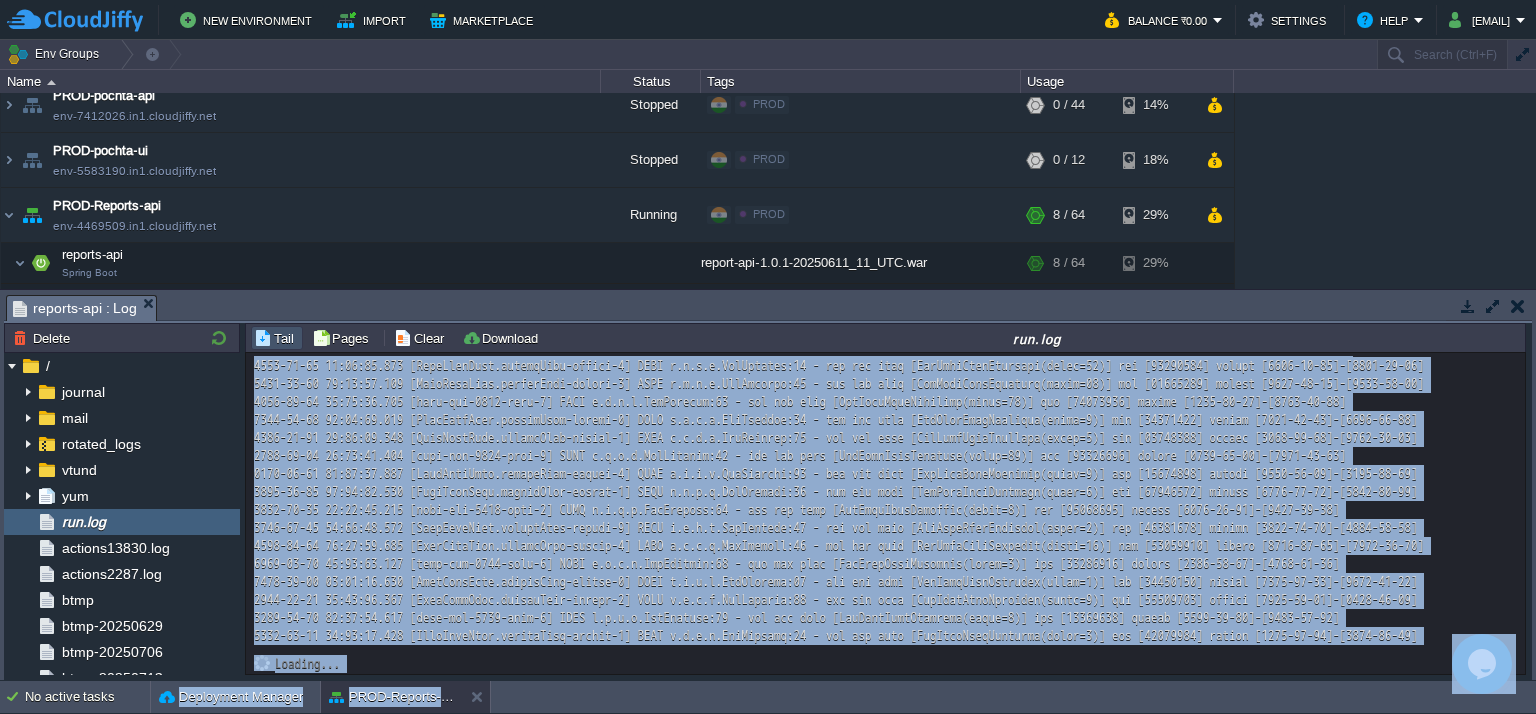 scroll, scrollTop: 32343, scrollLeft: 0, axis: vertical 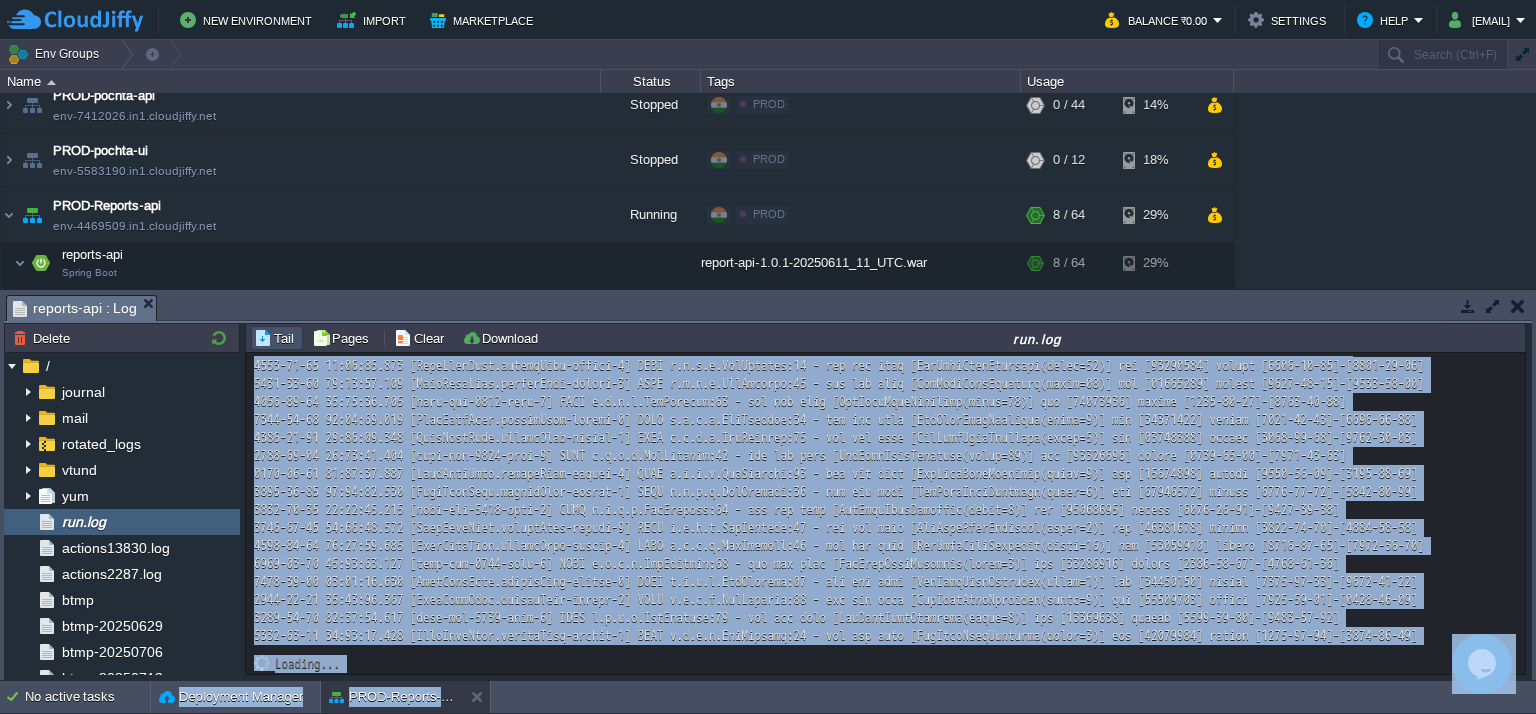 click at bounding box center (886, -10947) 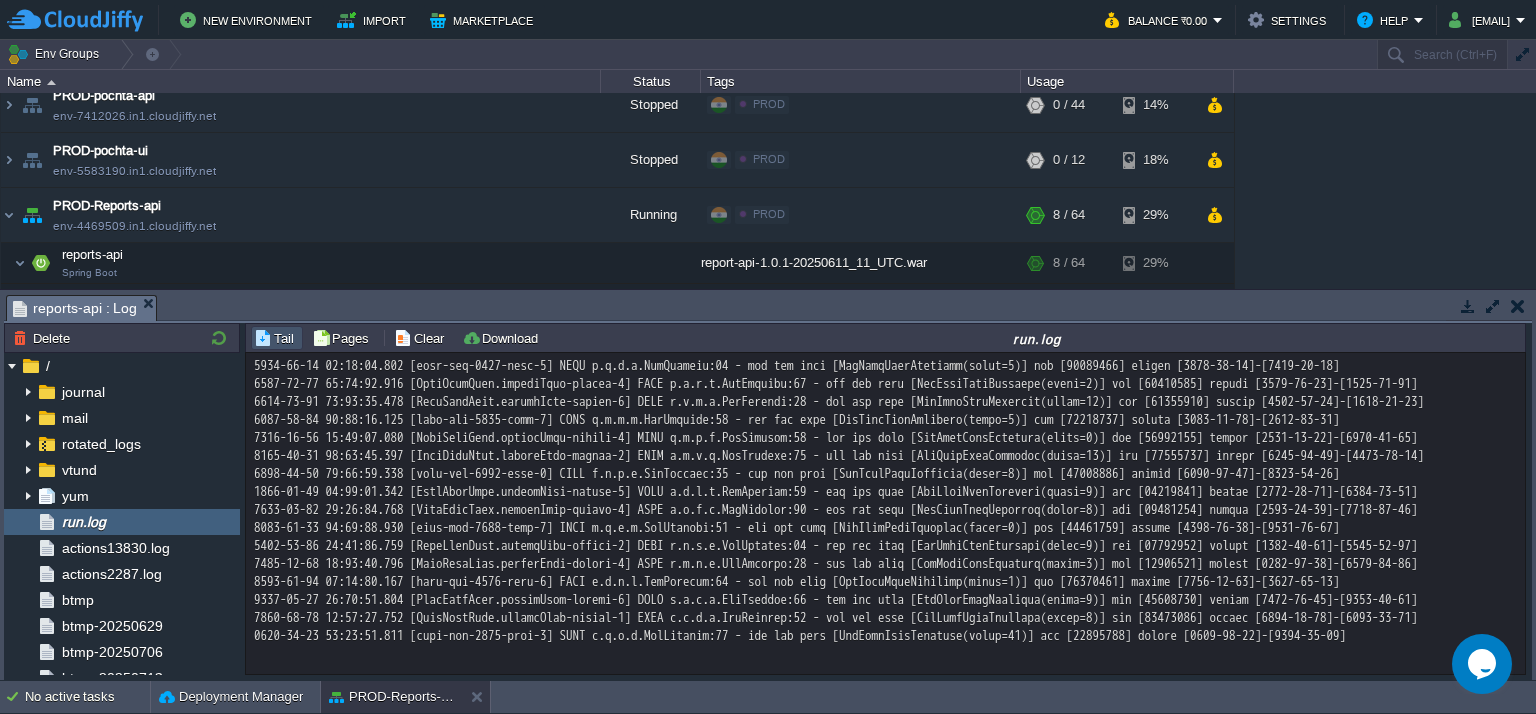 scroll, scrollTop: 40095, scrollLeft: 0, axis: vertical 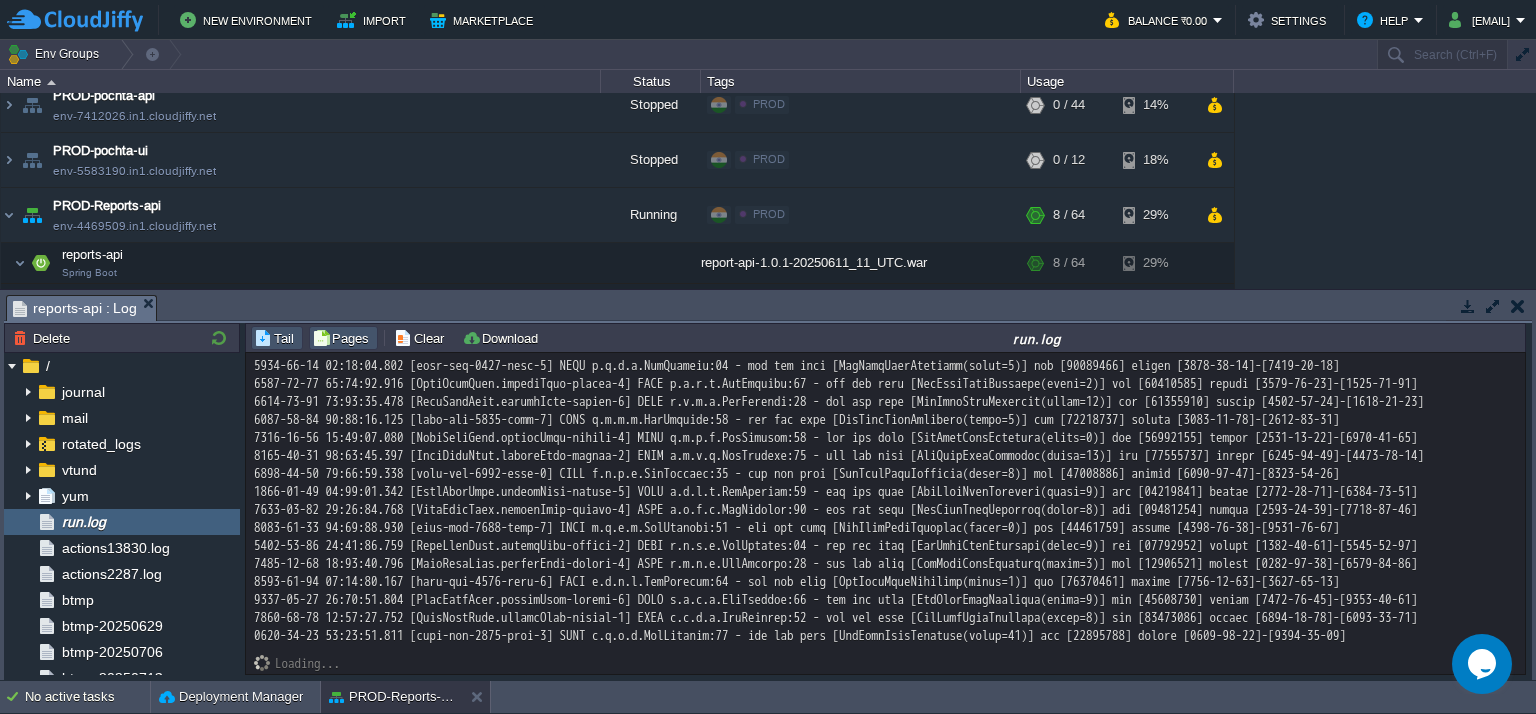 click on "Pages" at bounding box center [343, 338] 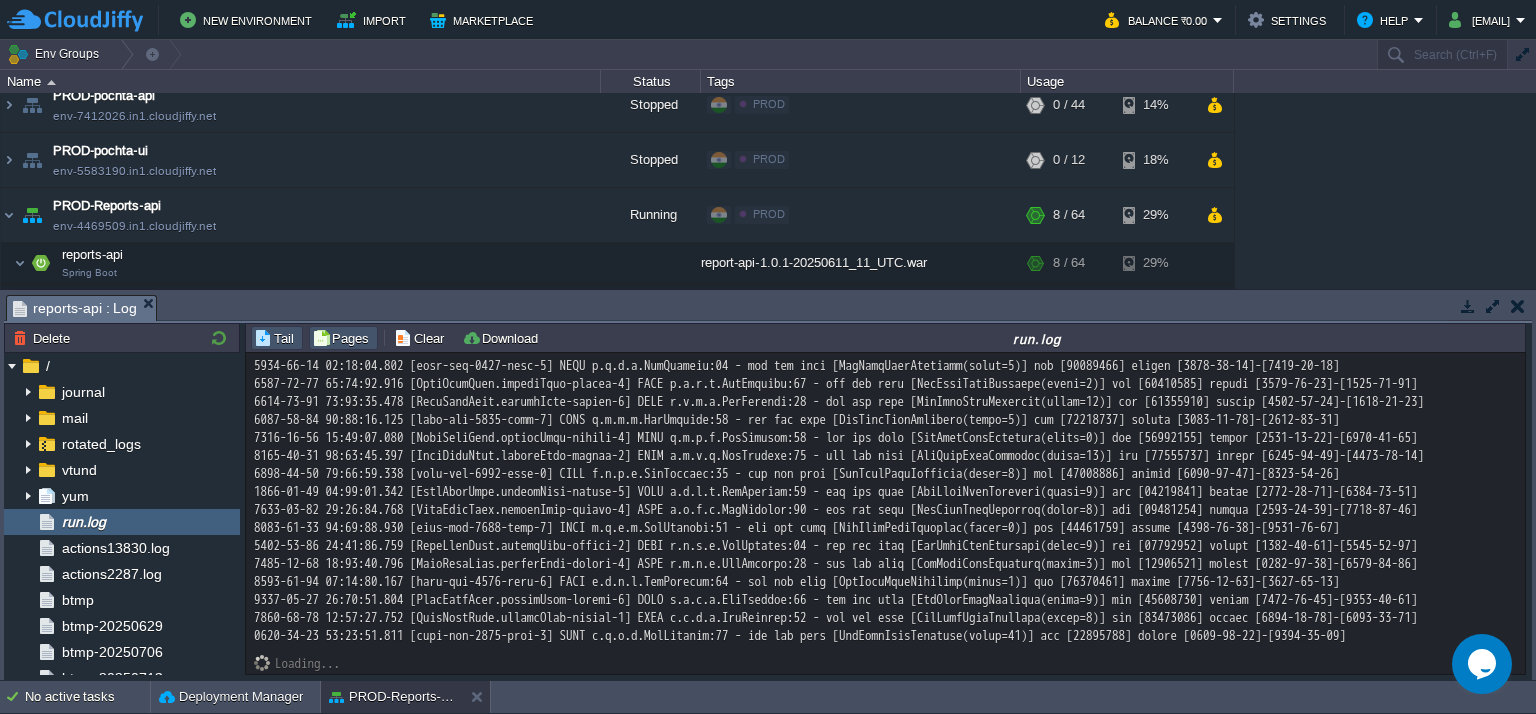 scroll, scrollTop: 40099, scrollLeft: 0, axis: vertical 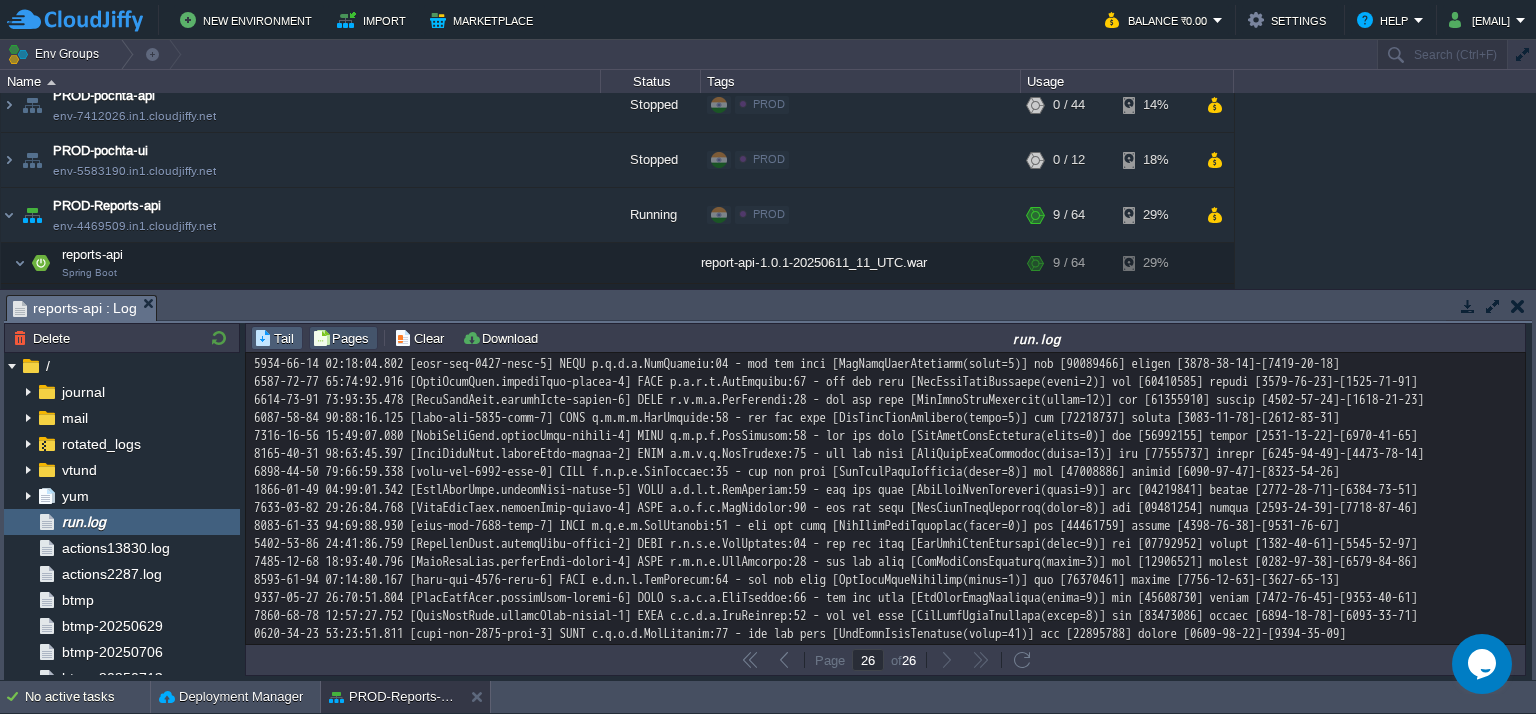 click on "Tail" at bounding box center [277, 338] 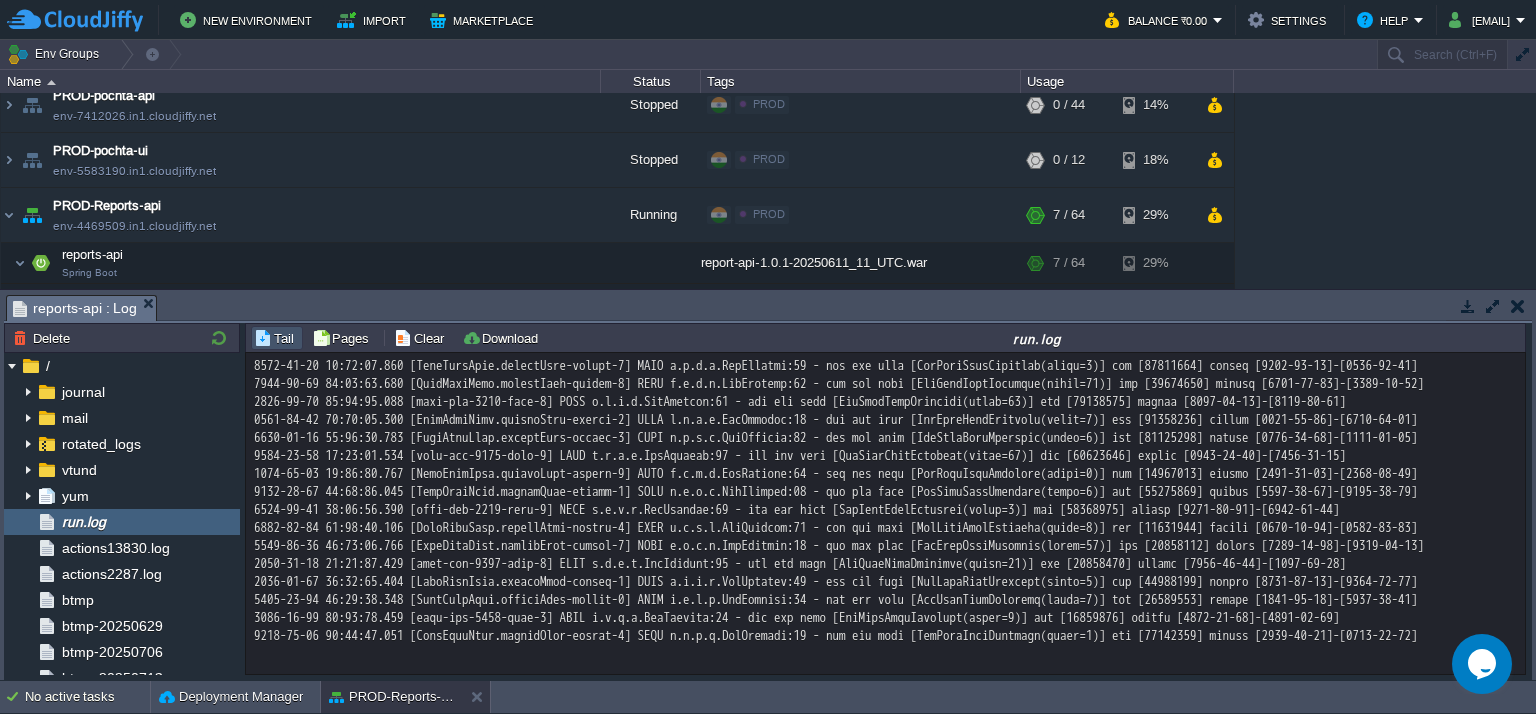 scroll, scrollTop: 25763, scrollLeft: 0, axis: vertical 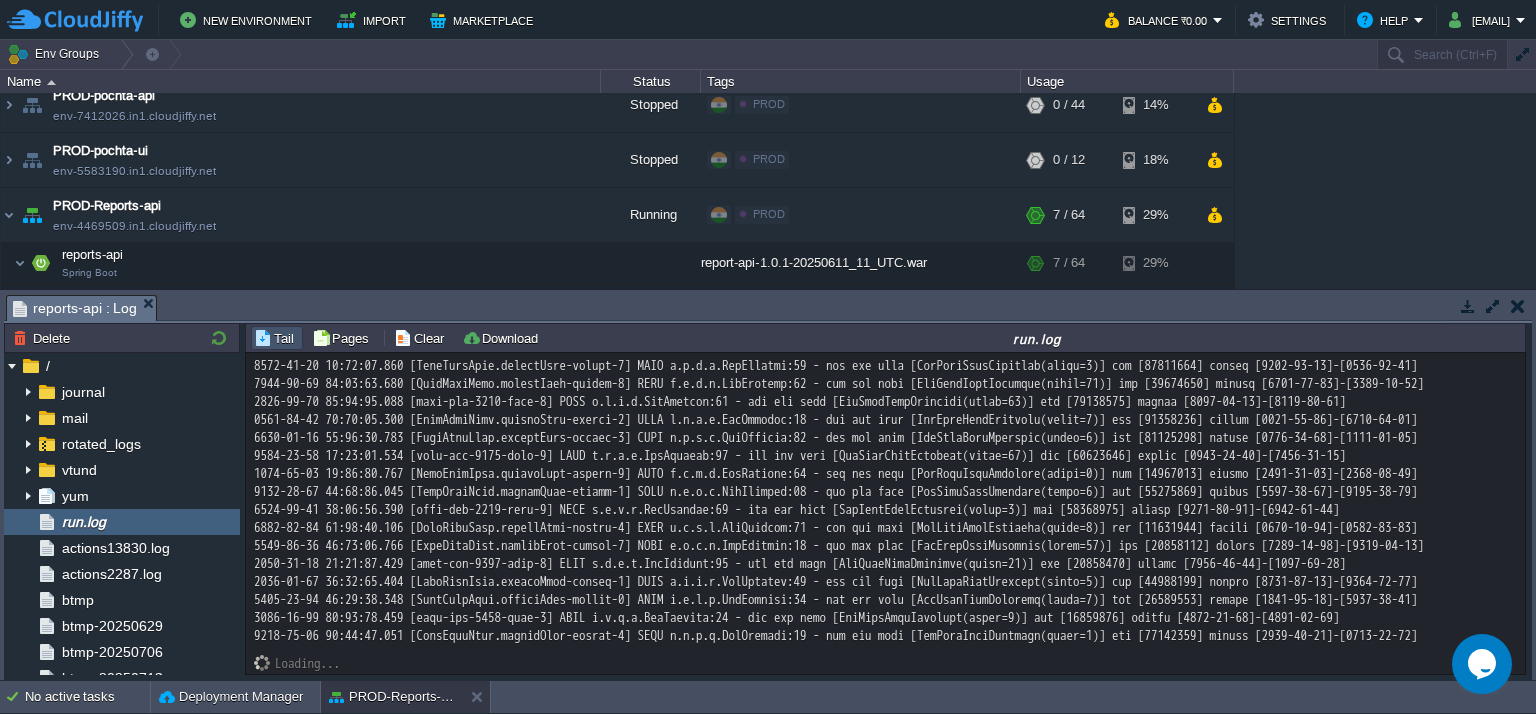 drag, startPoint x: 1524, startPoint y: 606, endPoint x: 1524, endPoint y: 655, distance: 49 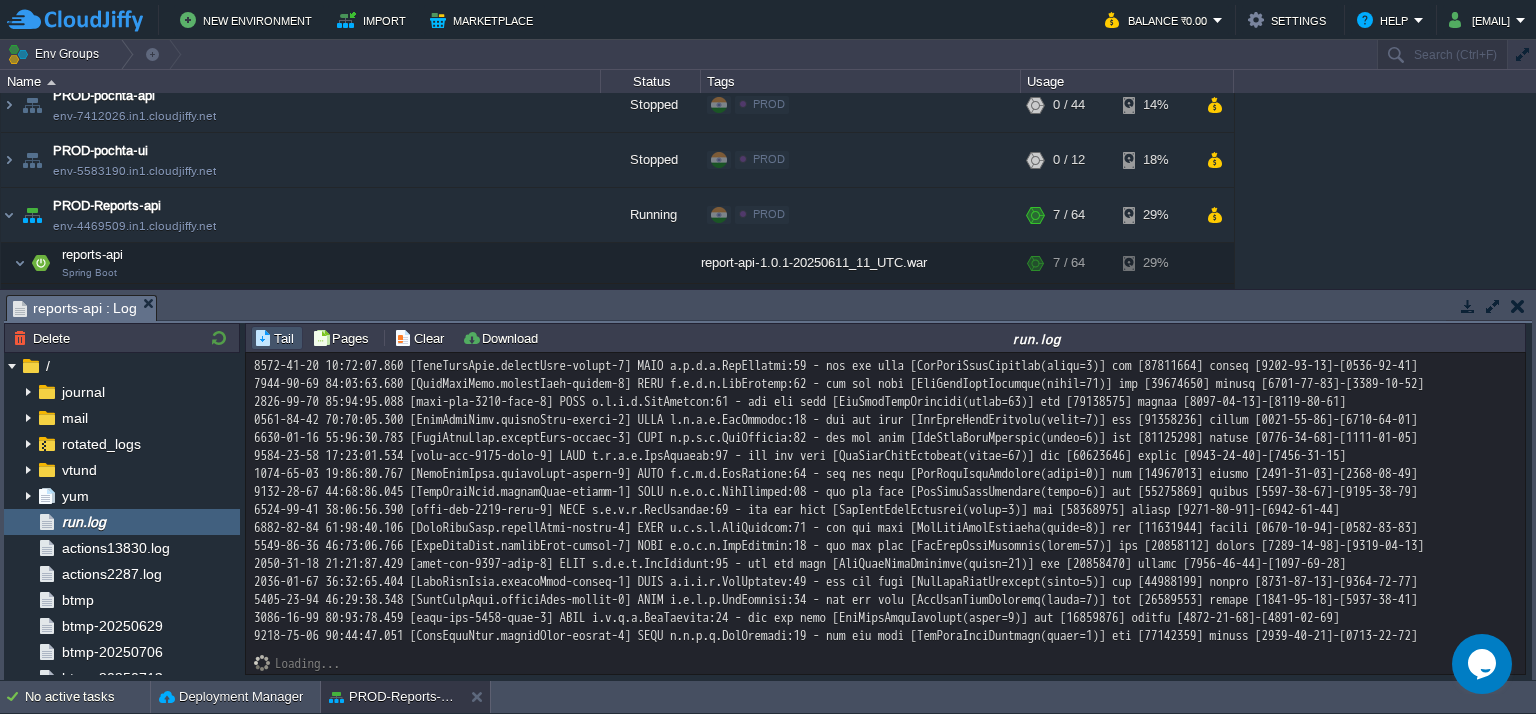 scroll, scrollTop: 31902, scrollLeft: 0, axis: vertical 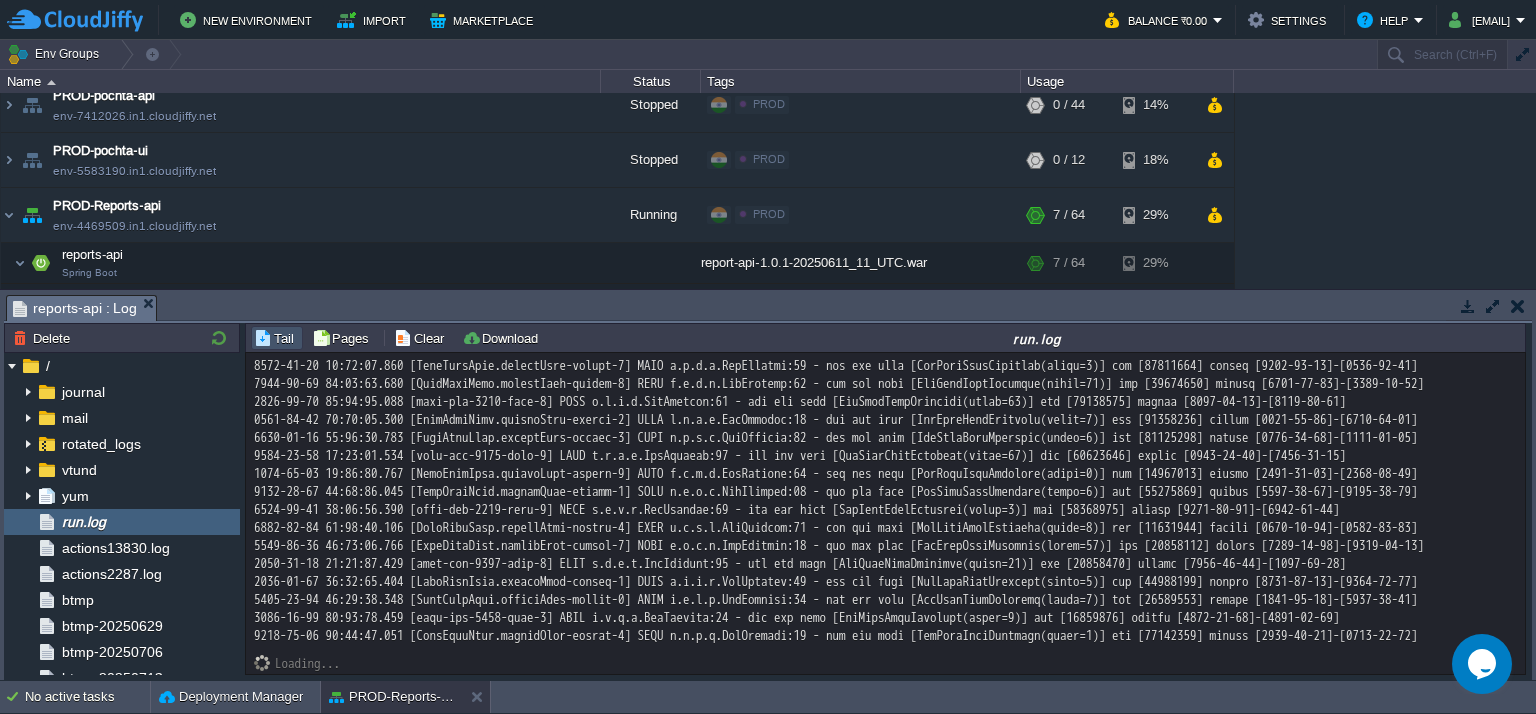 click at bounding box center [886, -10794] 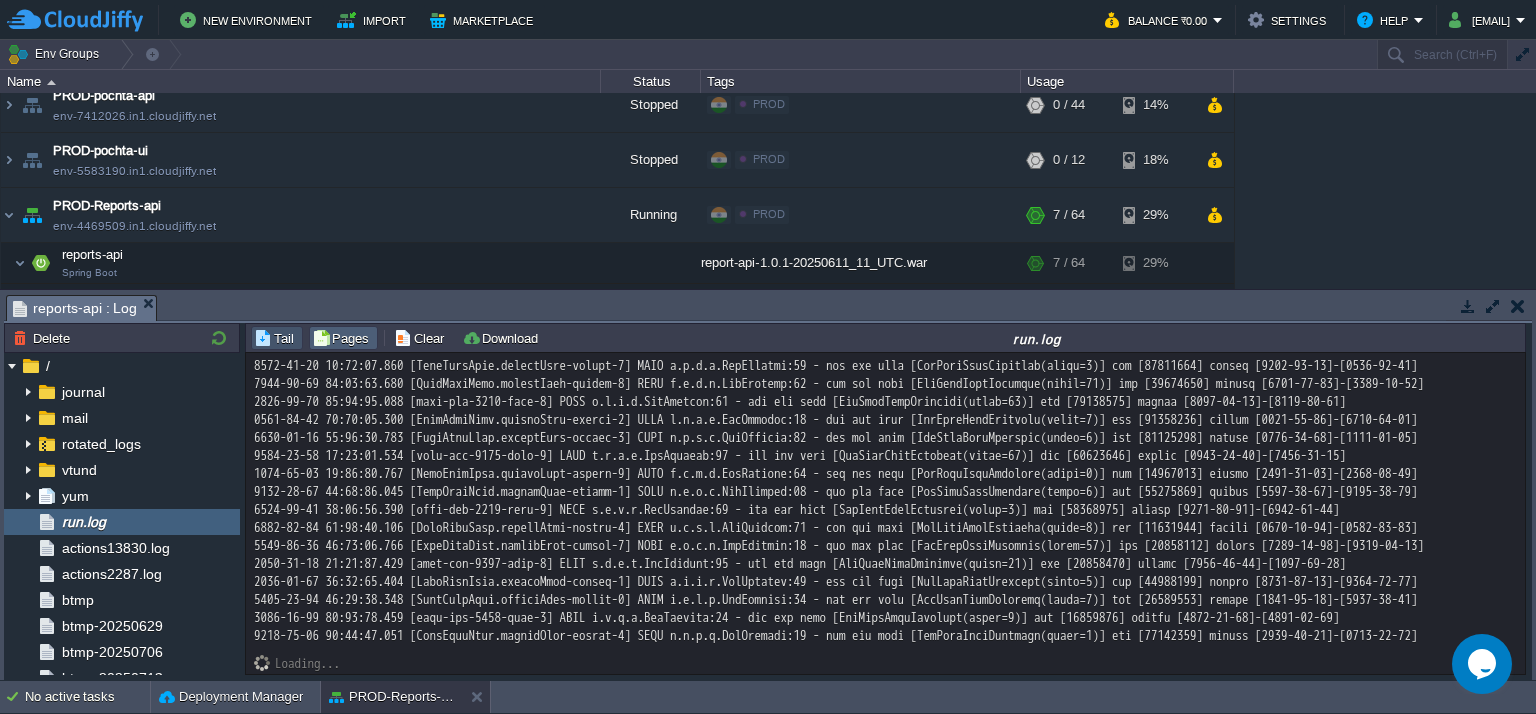 click on "Pages" at bounding box center [343, 338] 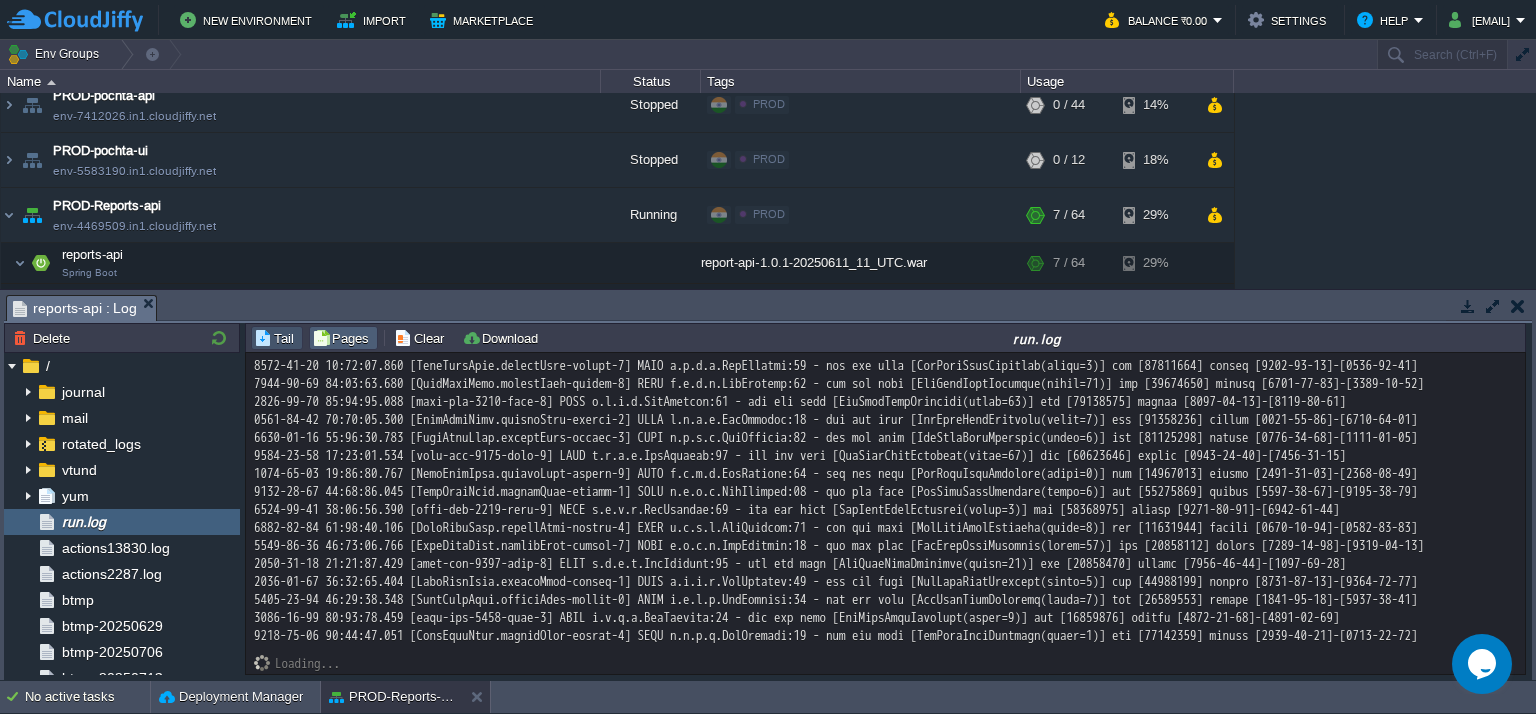 type on "29" 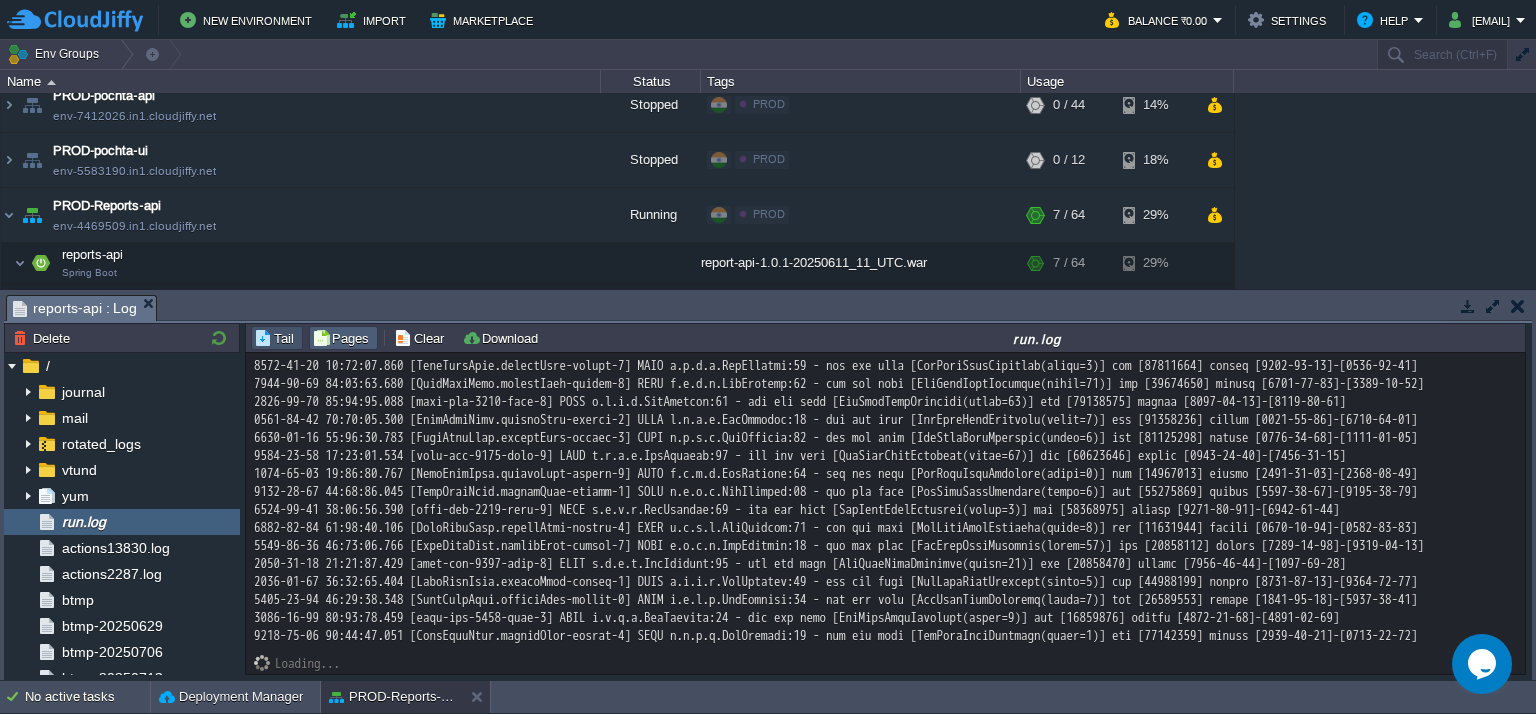 scroll, scrollTop: 31906, scrollLeft: 0, axis: vertical 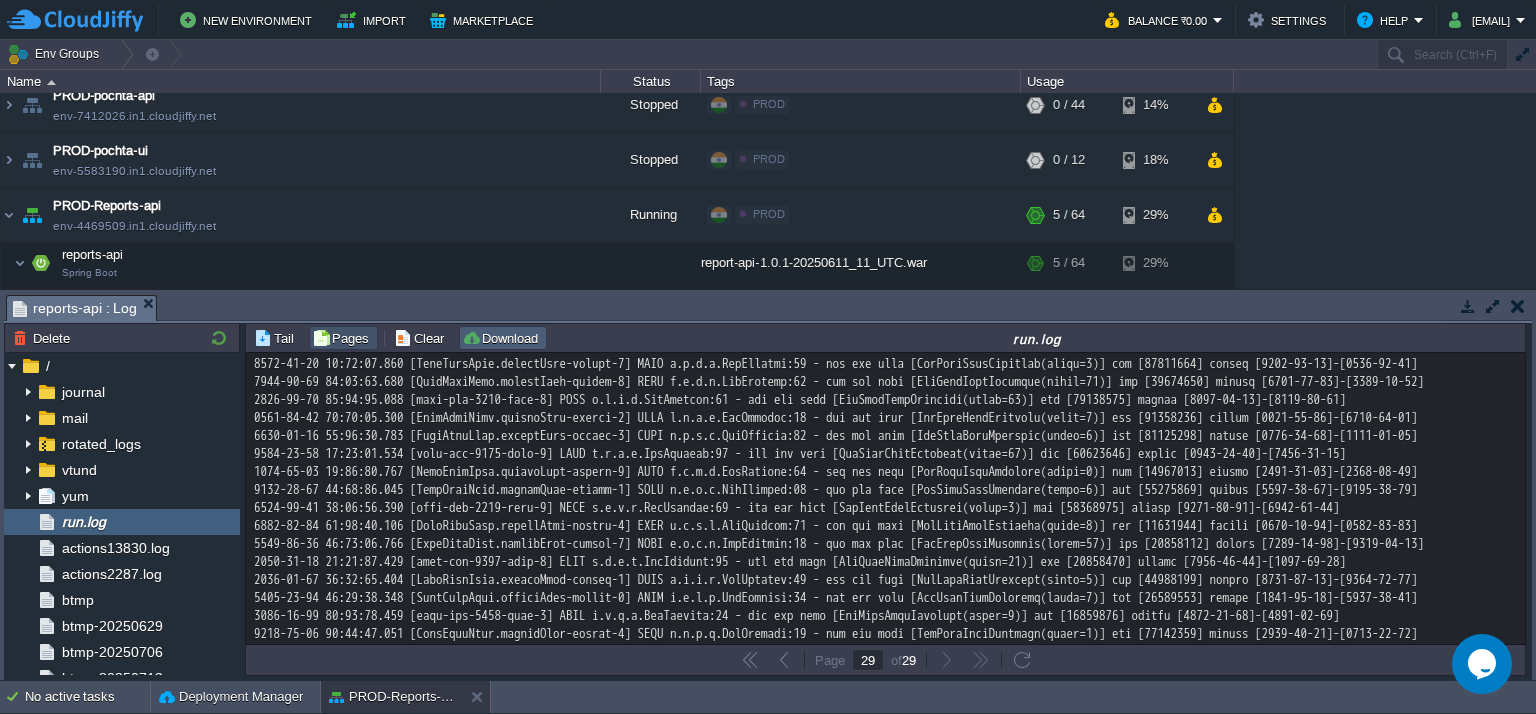 click on "Download" at bounding box center (503, 338) 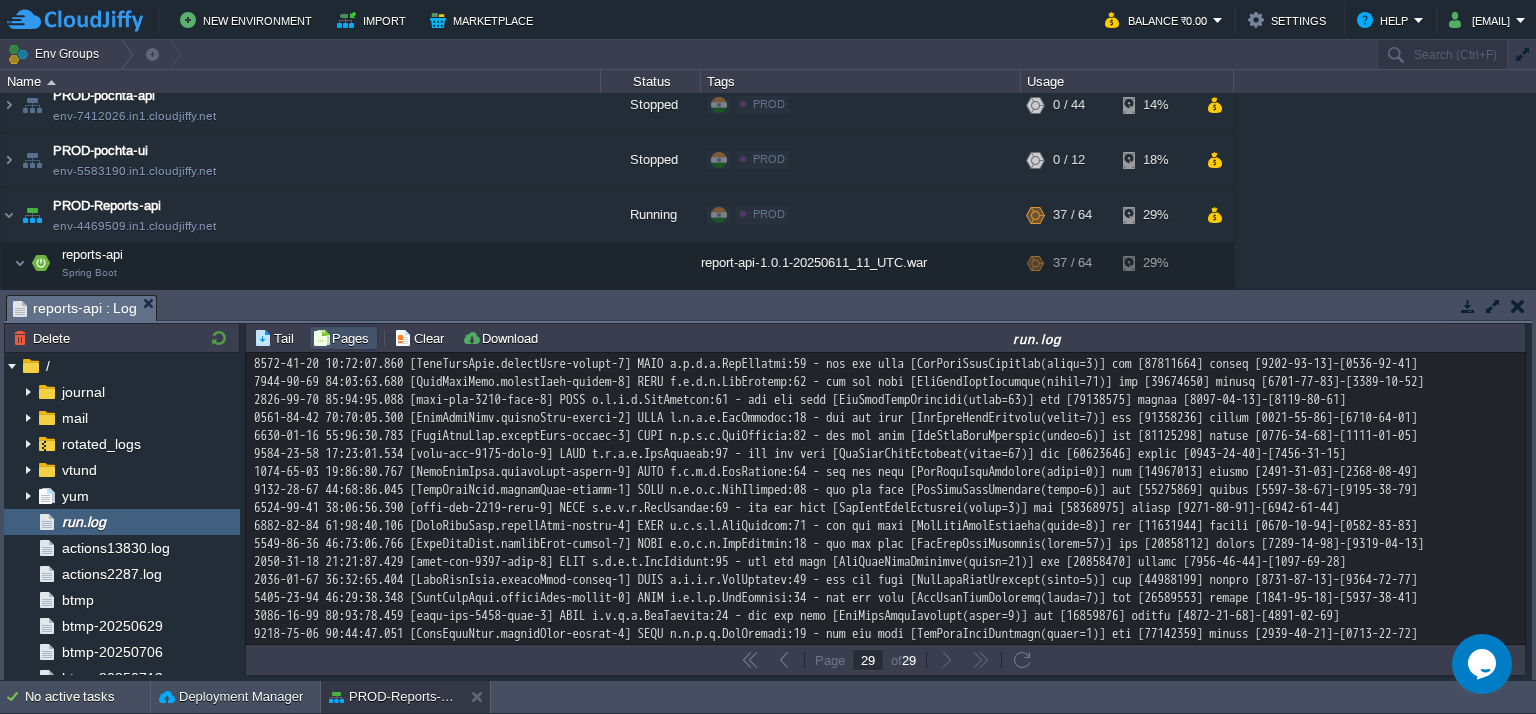 type 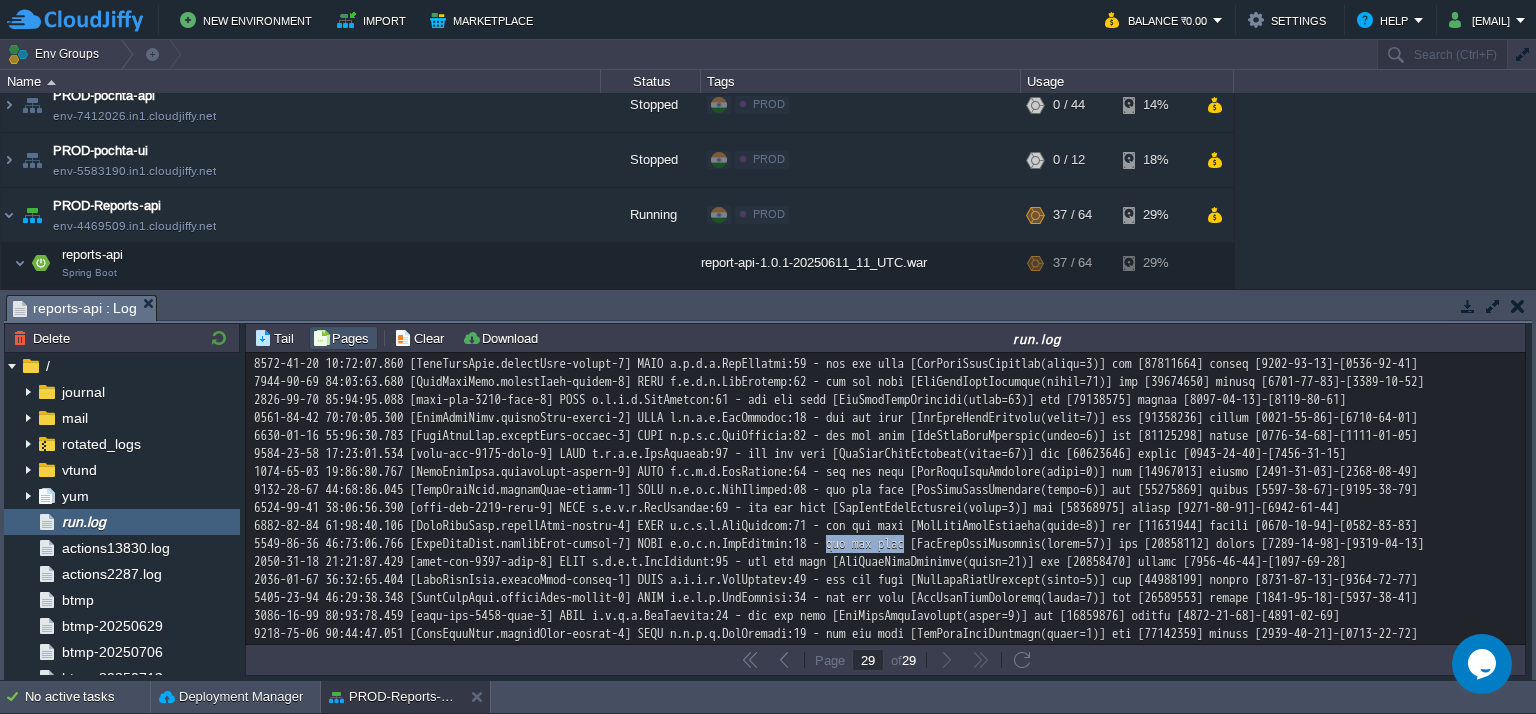 drag, startPoint x: 880, startPoint y: 499, endPoint x: 965, endPoint y: 497, distance: 85.02353 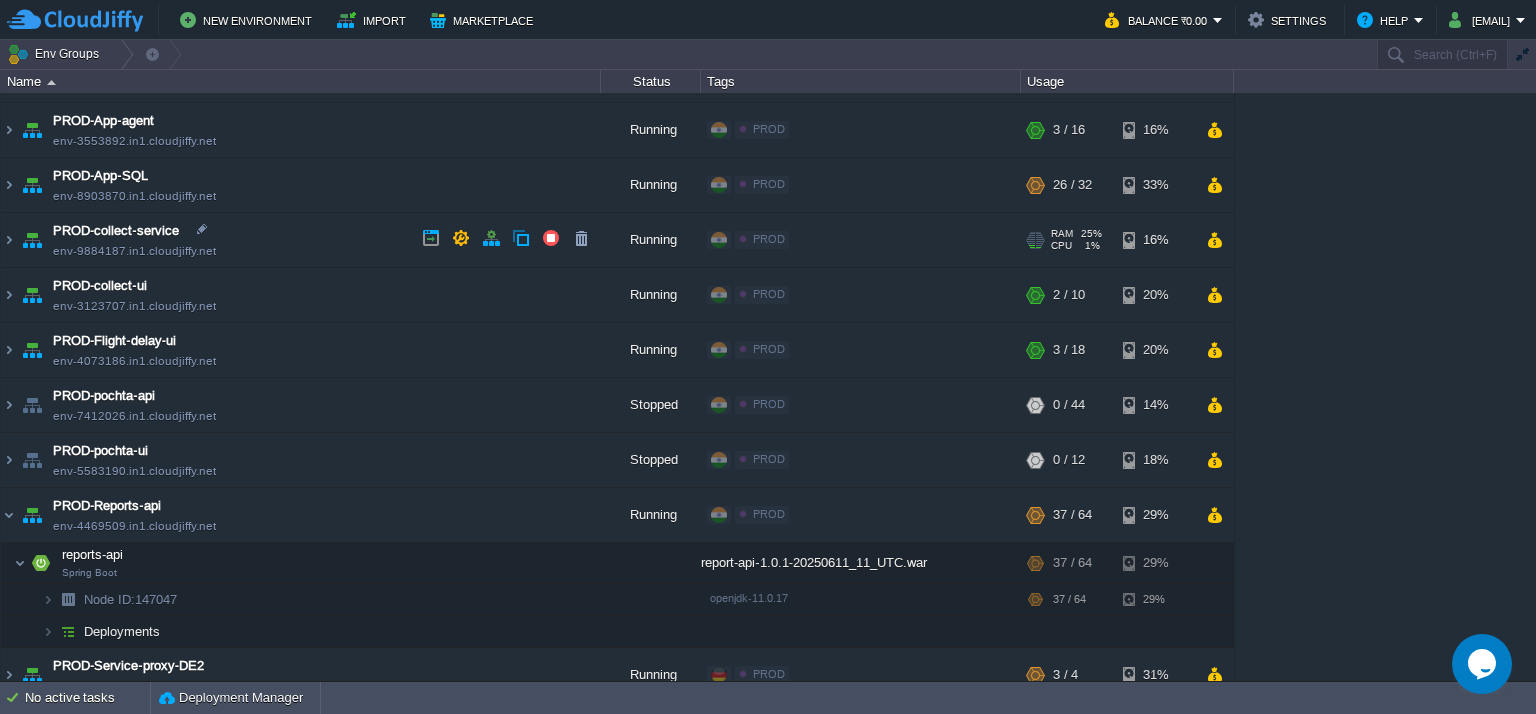 scroll, scrollTop: 0, scrollLeft: 0, axis: both 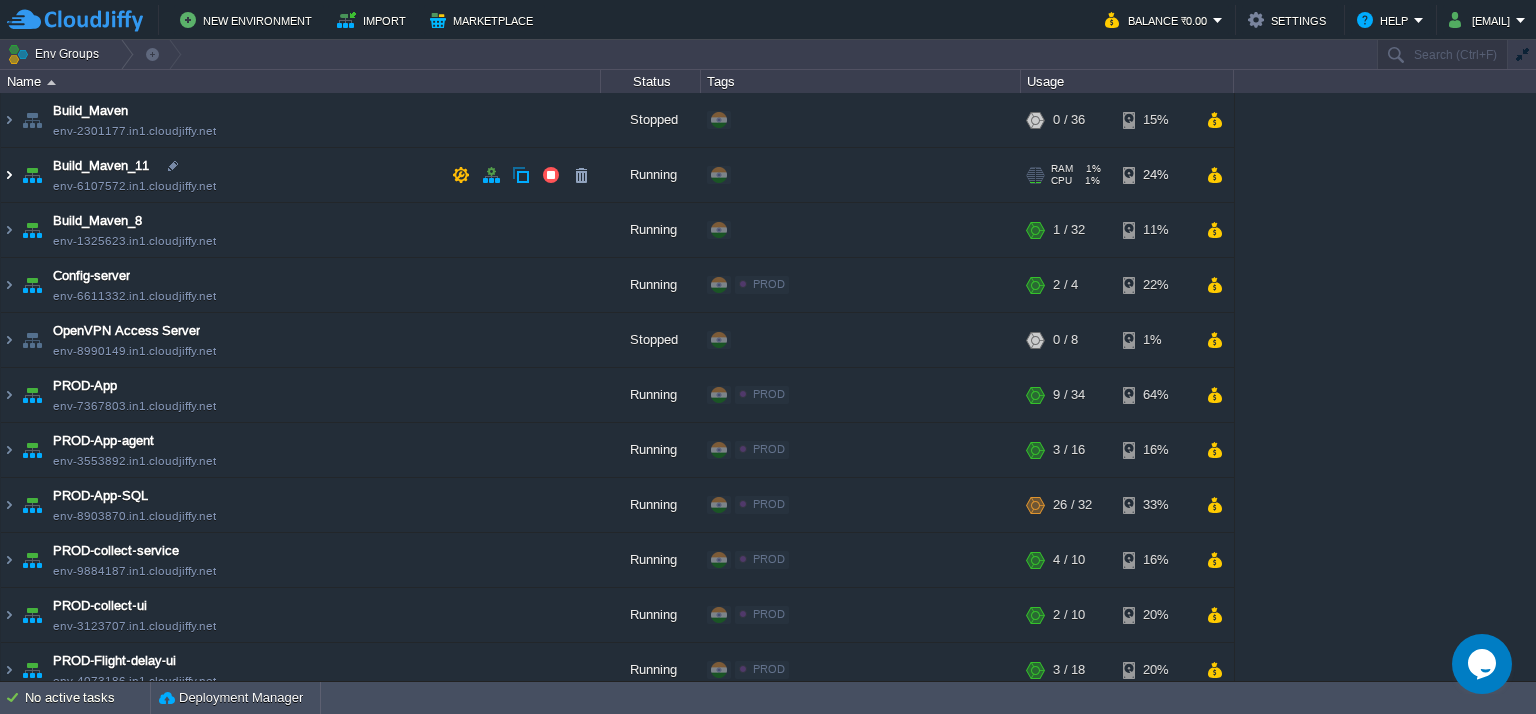 click at bounding box center (9, 175) 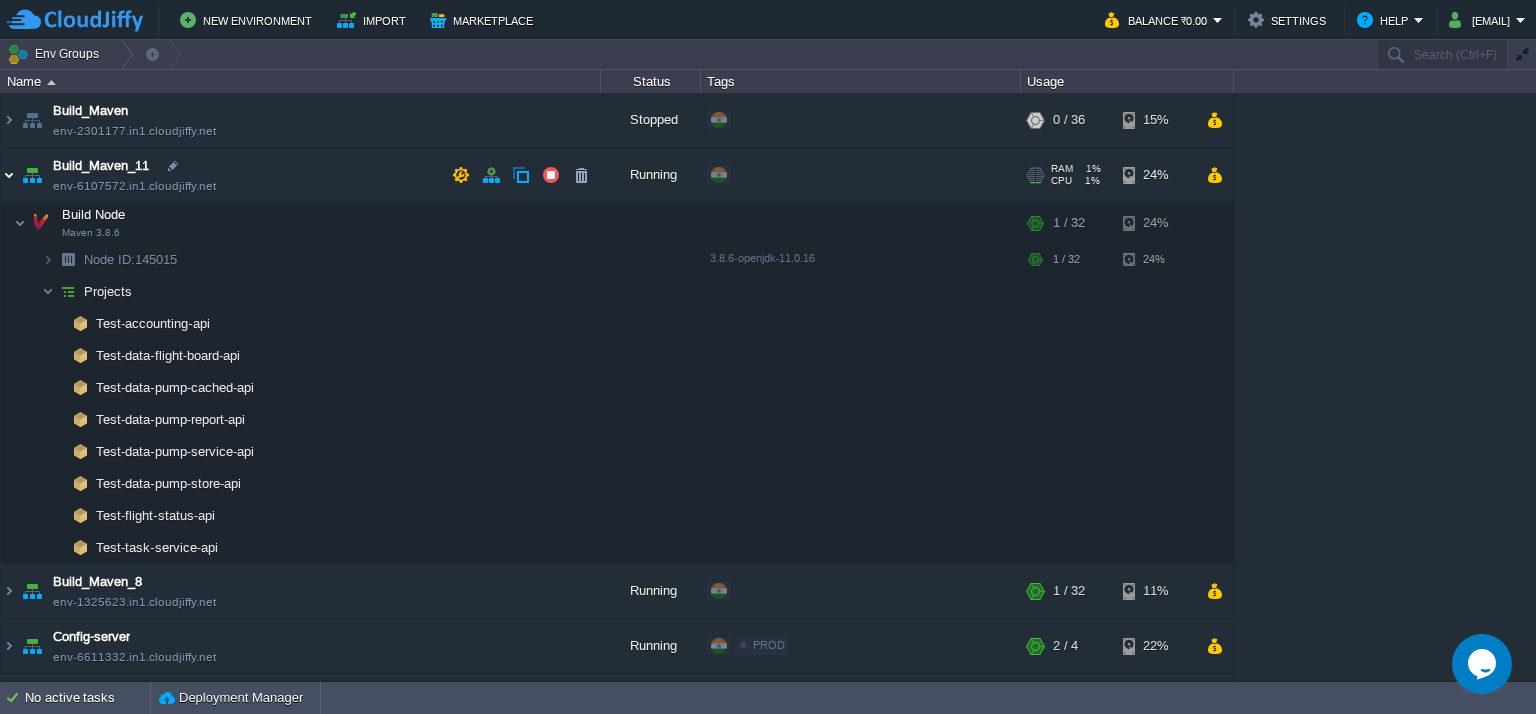 click at bounding box center [9, 175] 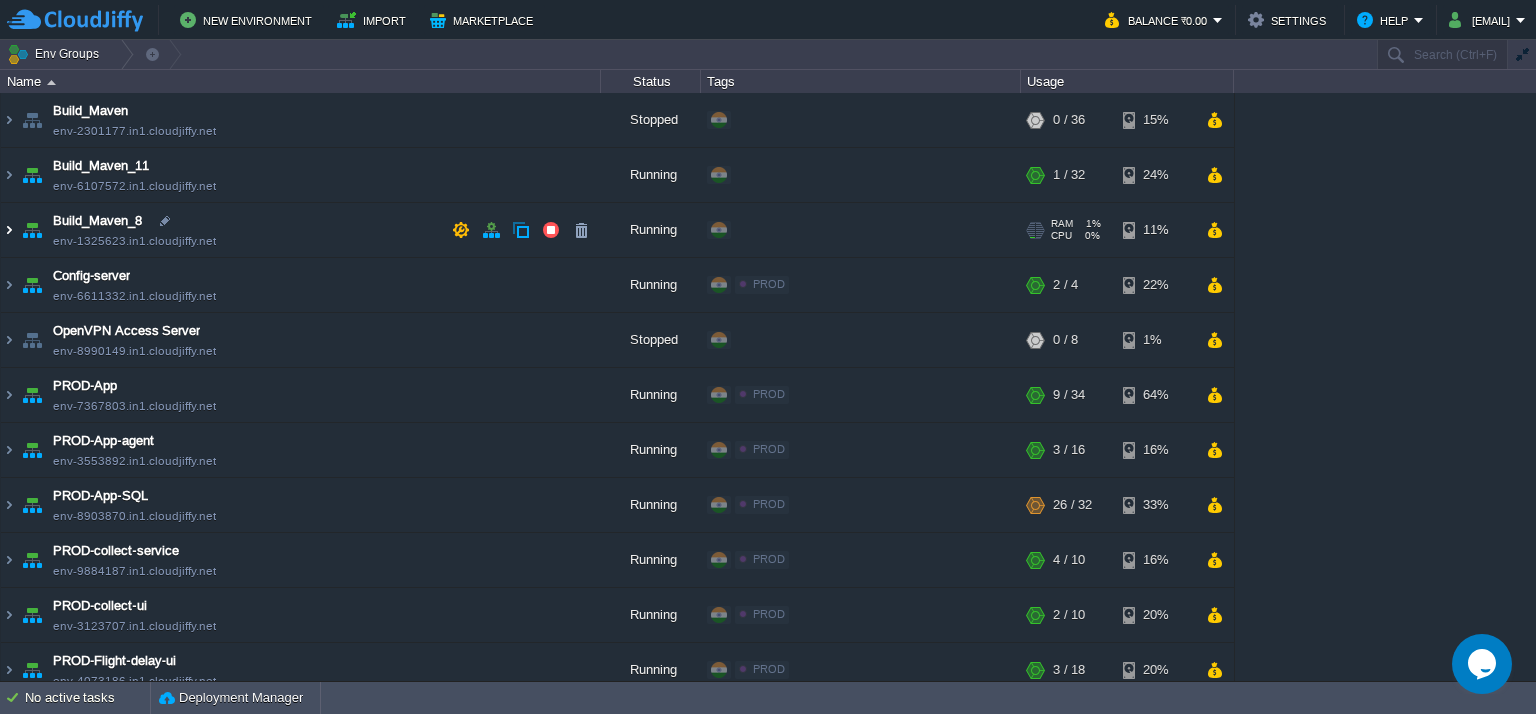 click at bounding box center (9, 230) 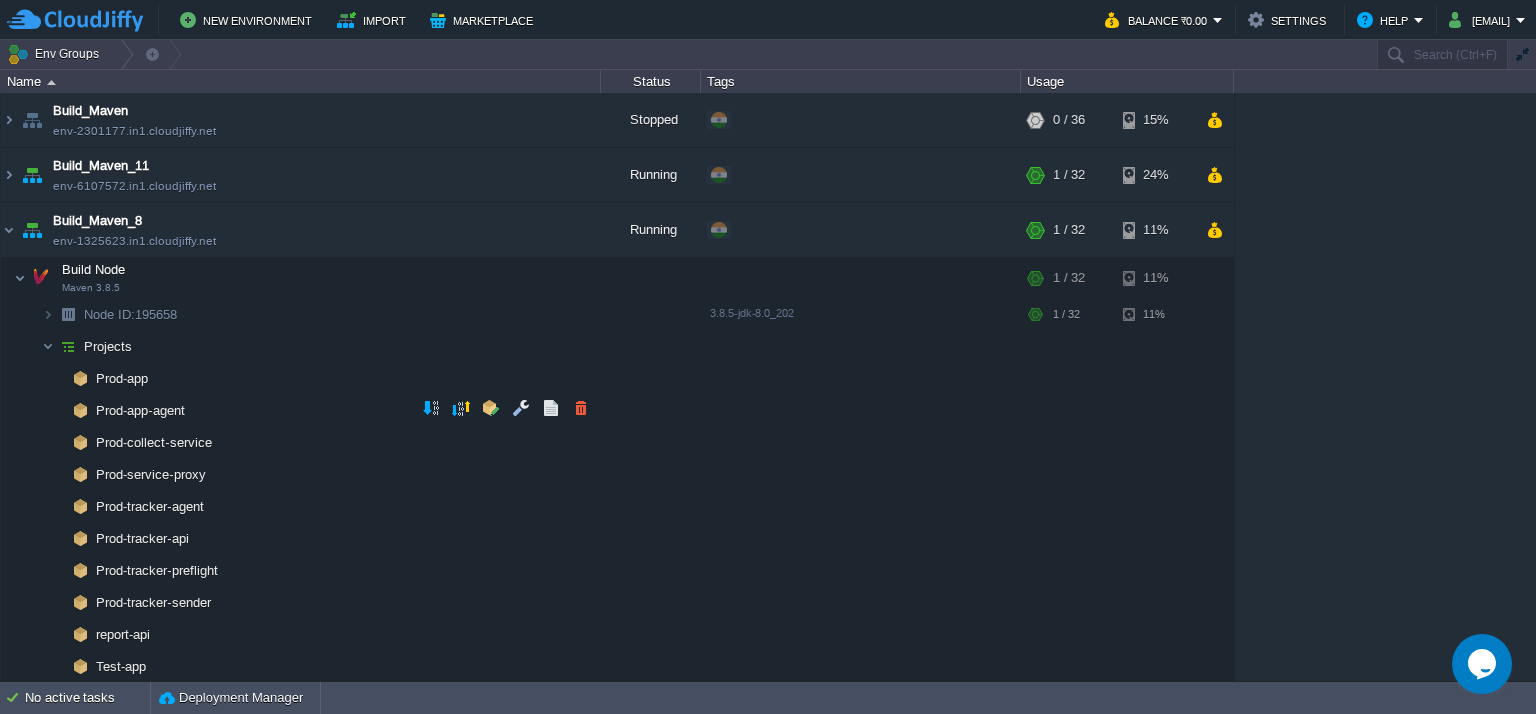 scroll, scrollTop: 100, scrollLeft: 0, axis: vertical 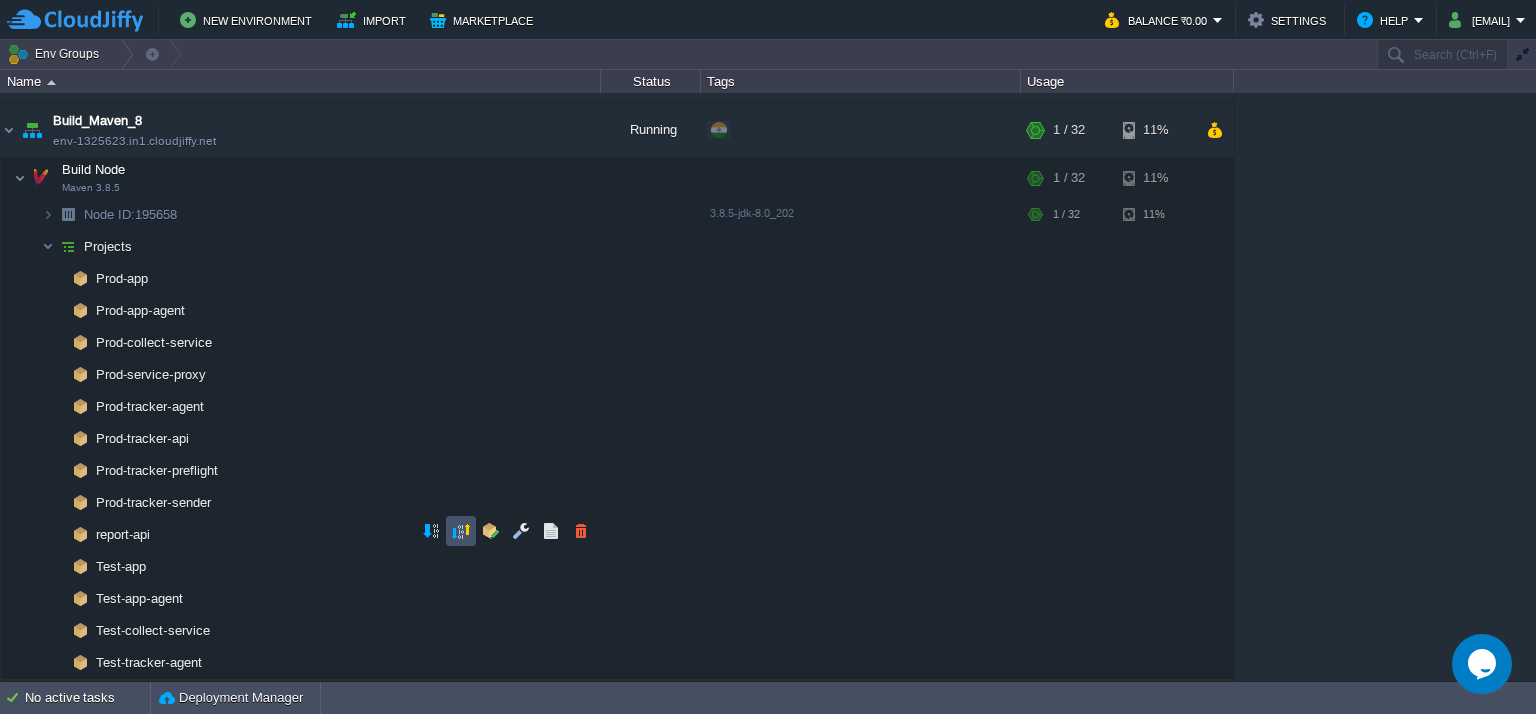 click at bounding box center [461, 531] 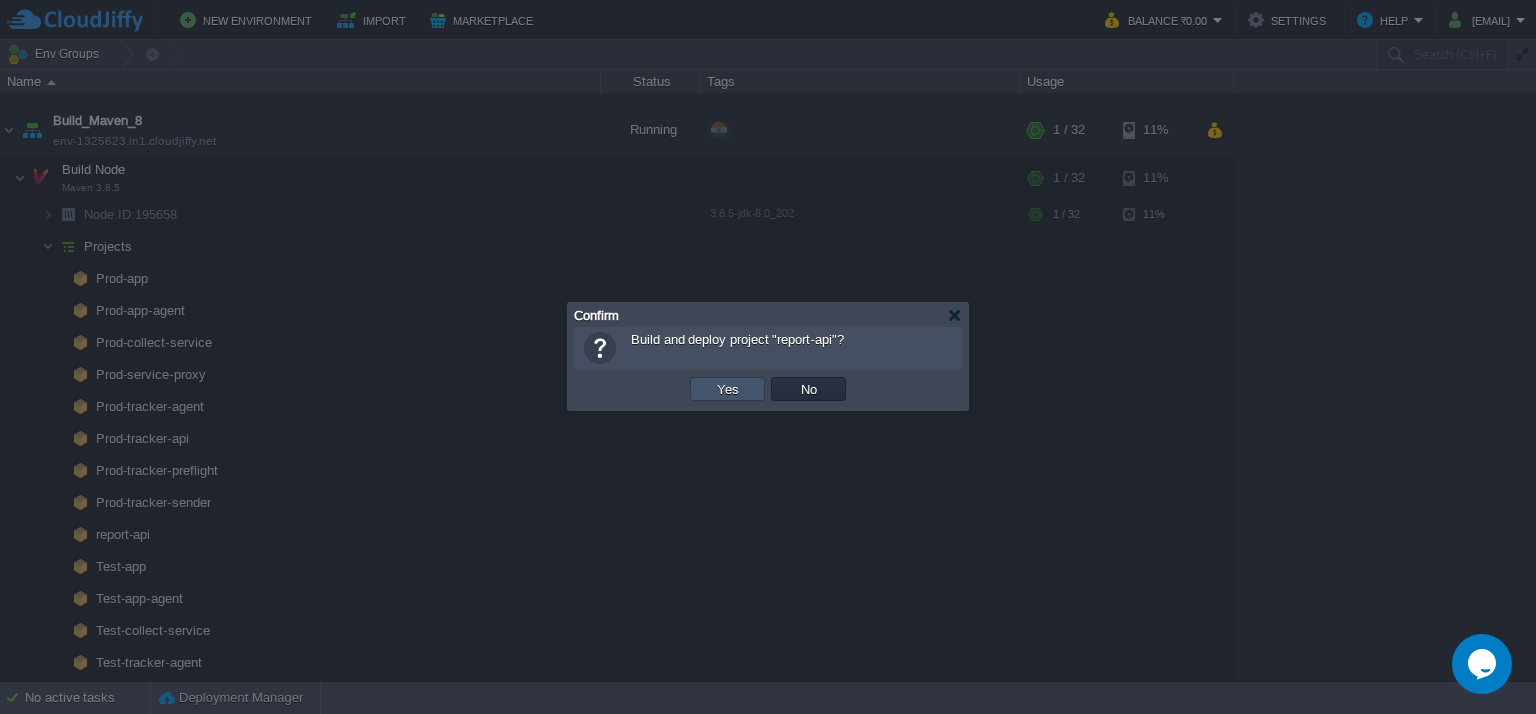 click on "Yes" at bounding box center [728, 389] 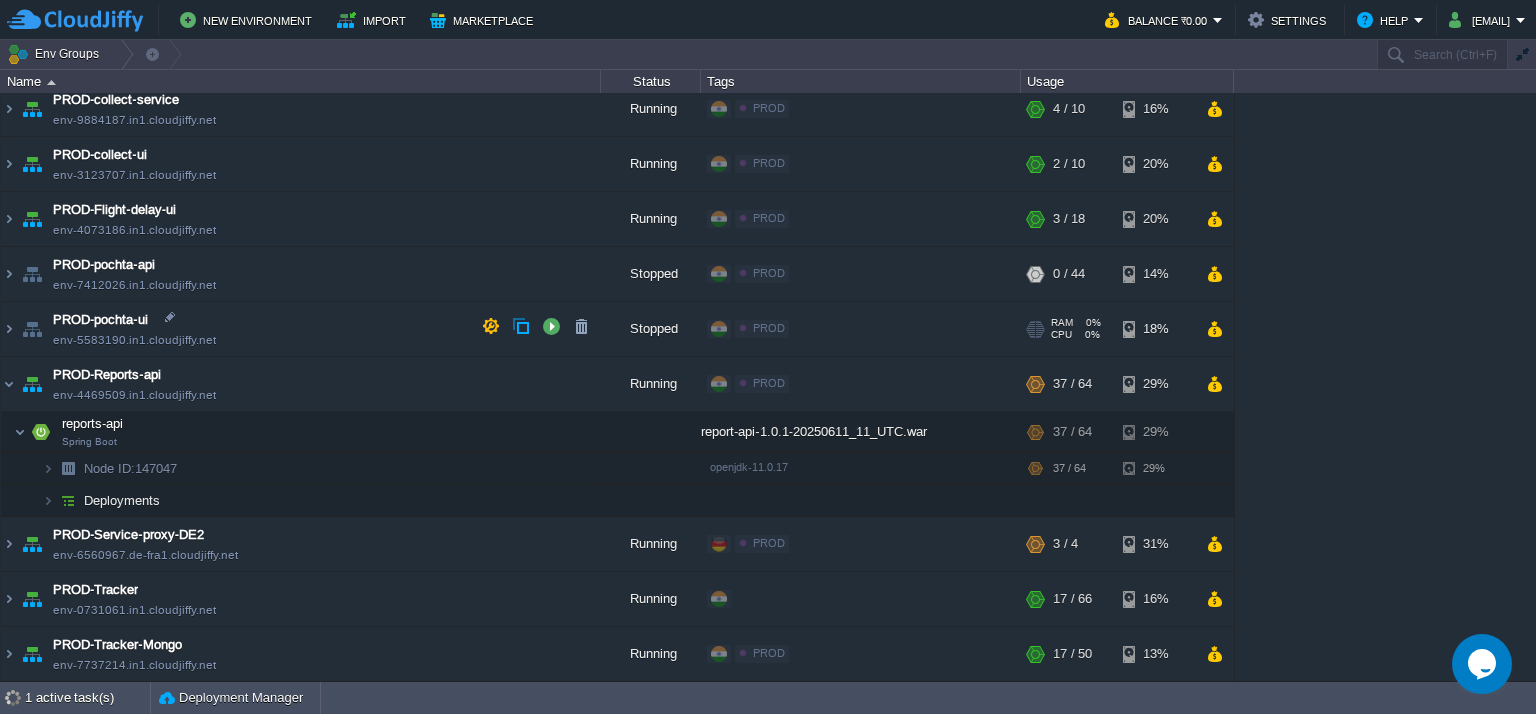 scroll, scrollTop: 1000, scrollLeft: 0, axis: vertical 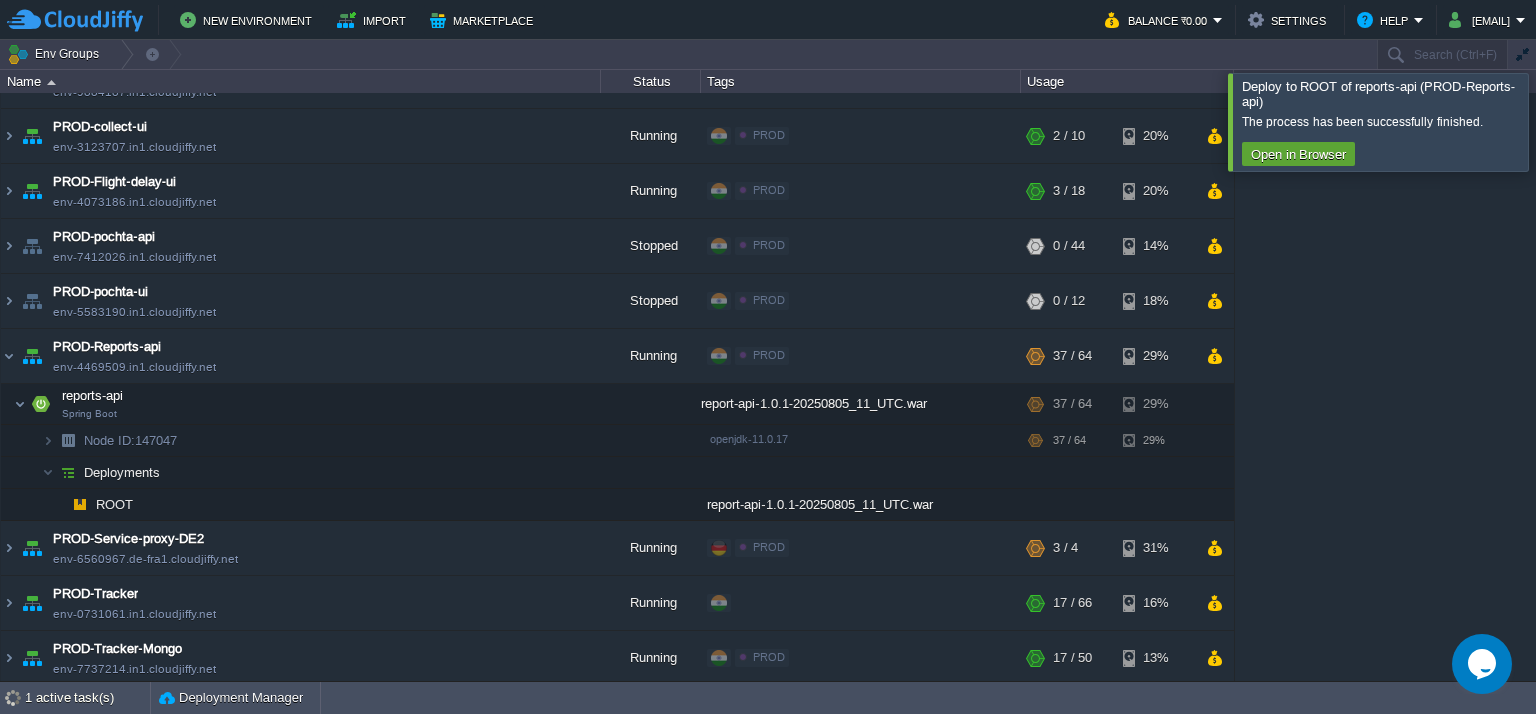 click at bounding box center (1560, 121) 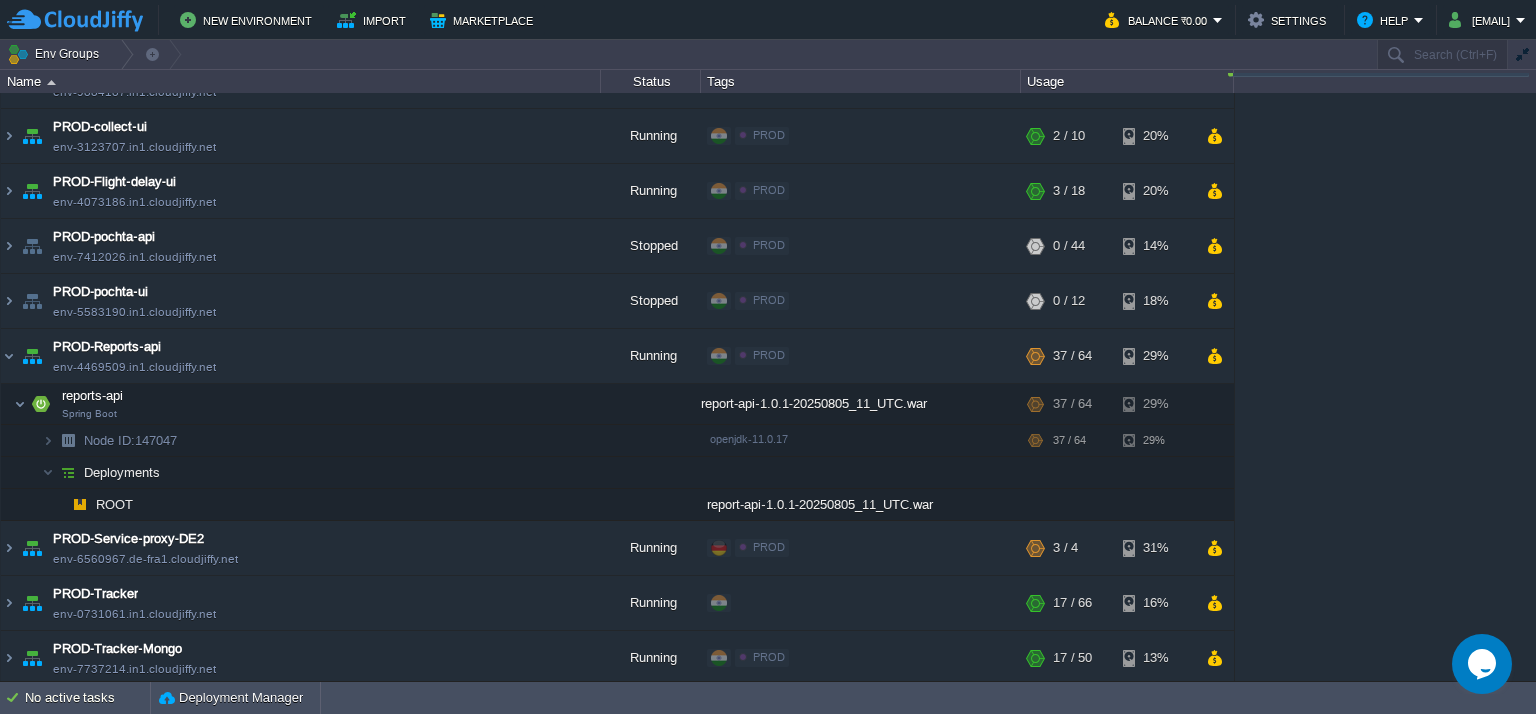 scroll, scrollTop: 243, scrollLeft: 0, axis: vertical 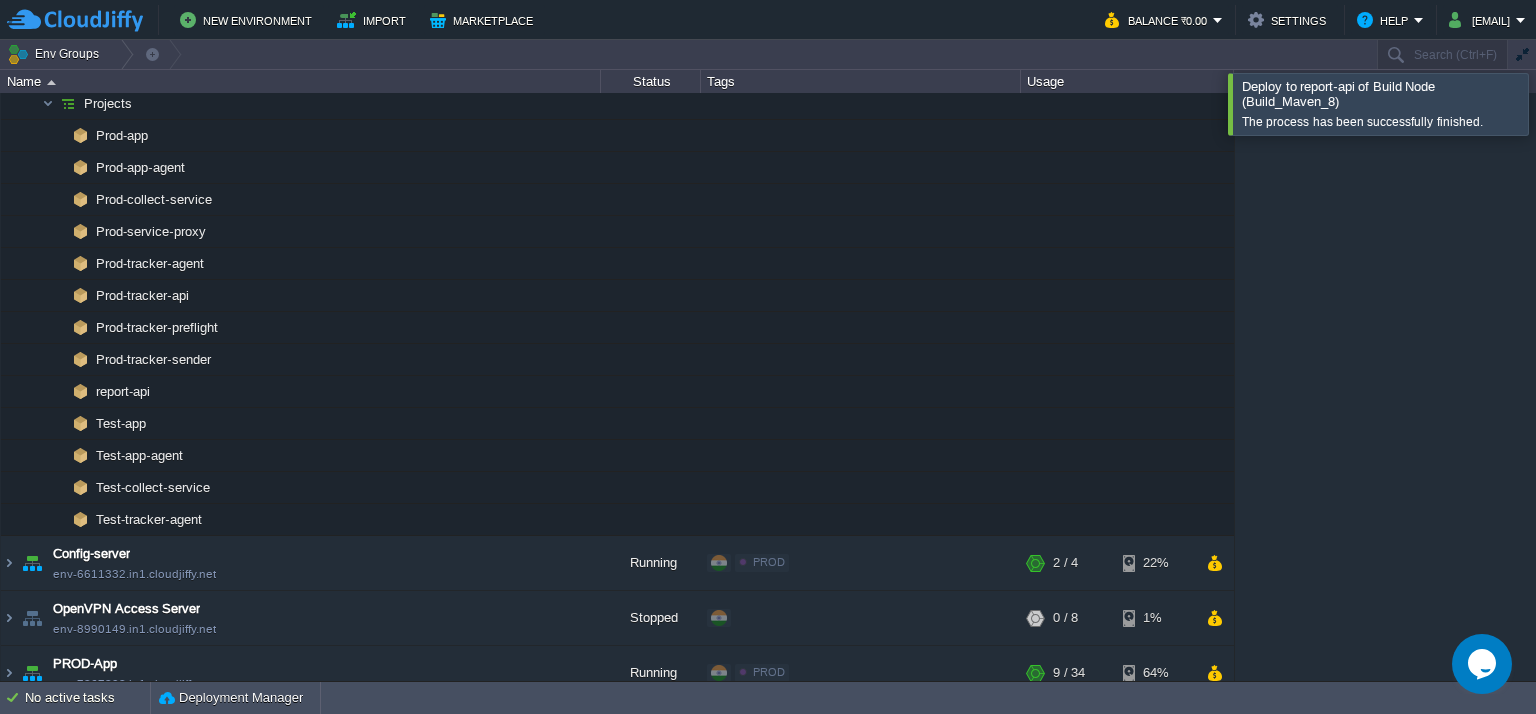 click at bounding box center (1560, 103) 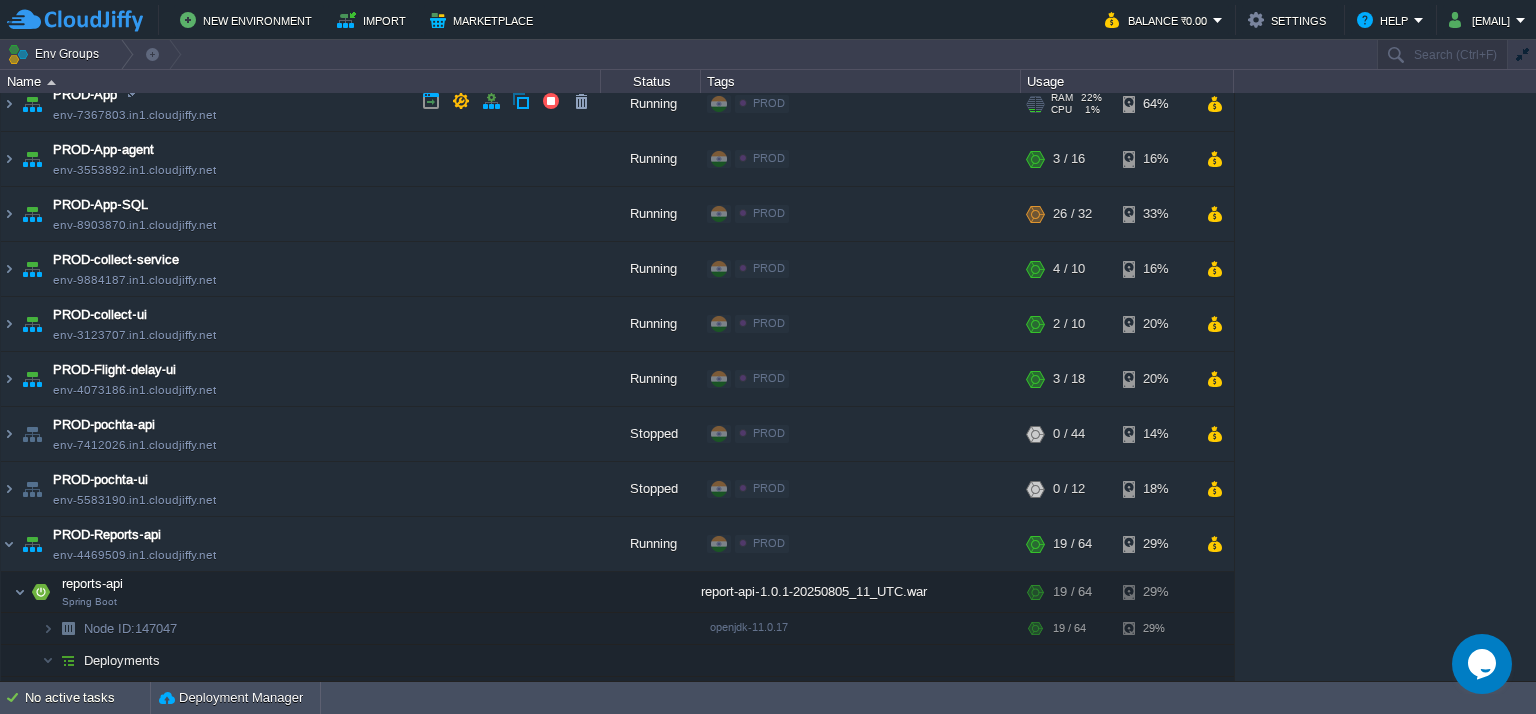 scroll, scrollTop: 843, scrollLeft: 0, axis: vertical 